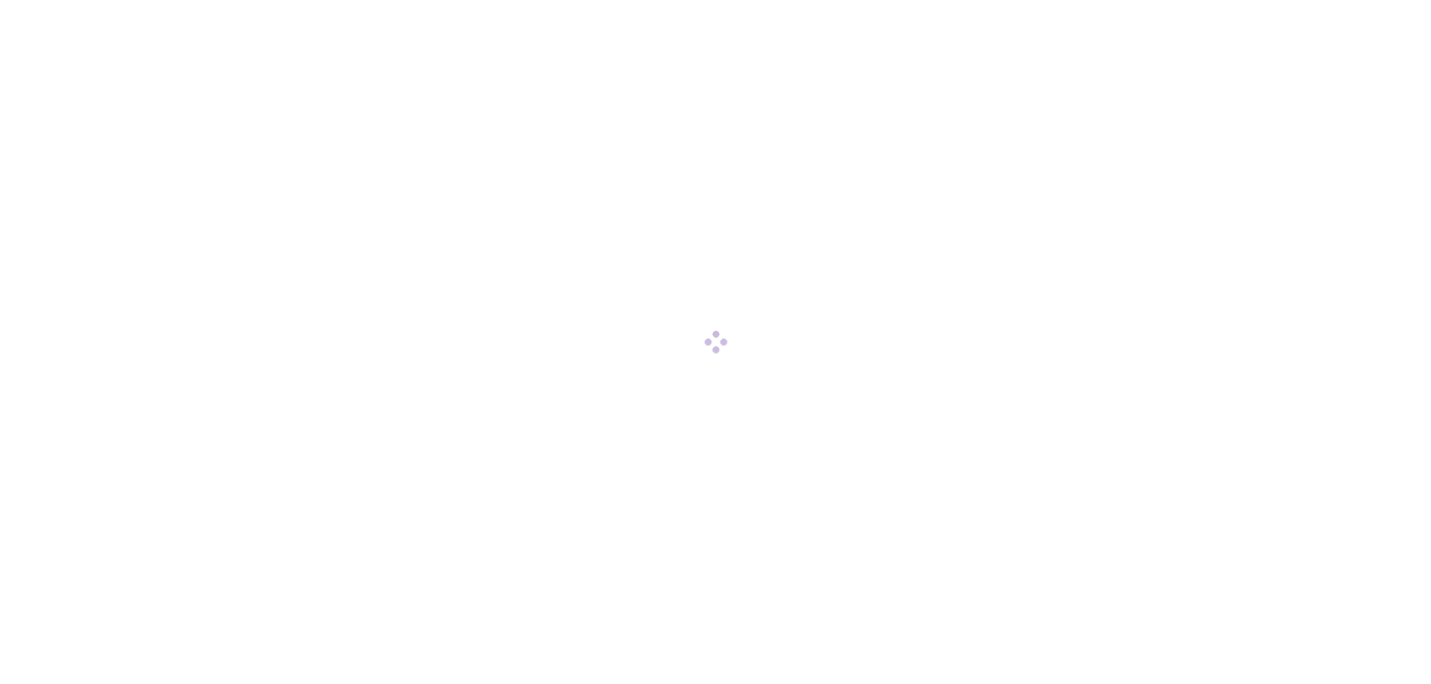 scroll, scrollTop: 0, scrollLeft: 0, axis: both 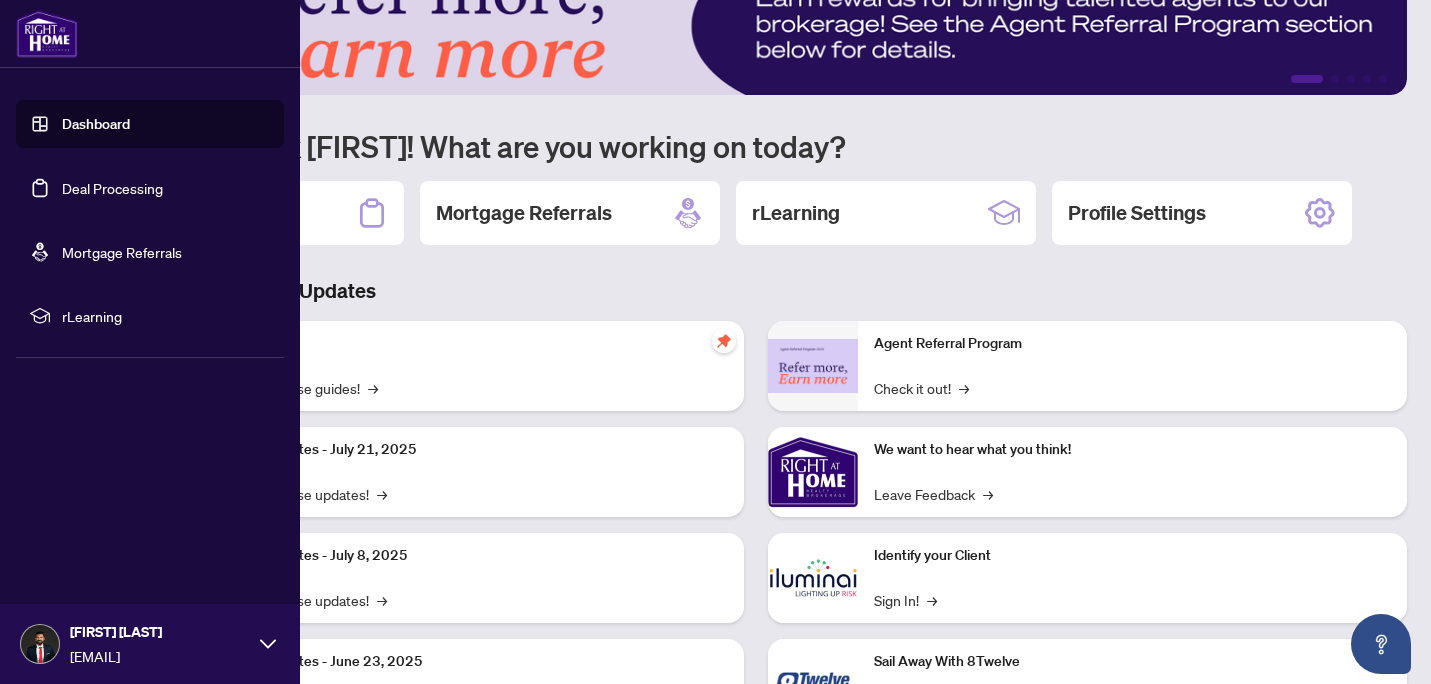 click on "Deal Processing" at bounding box center (112, 188) 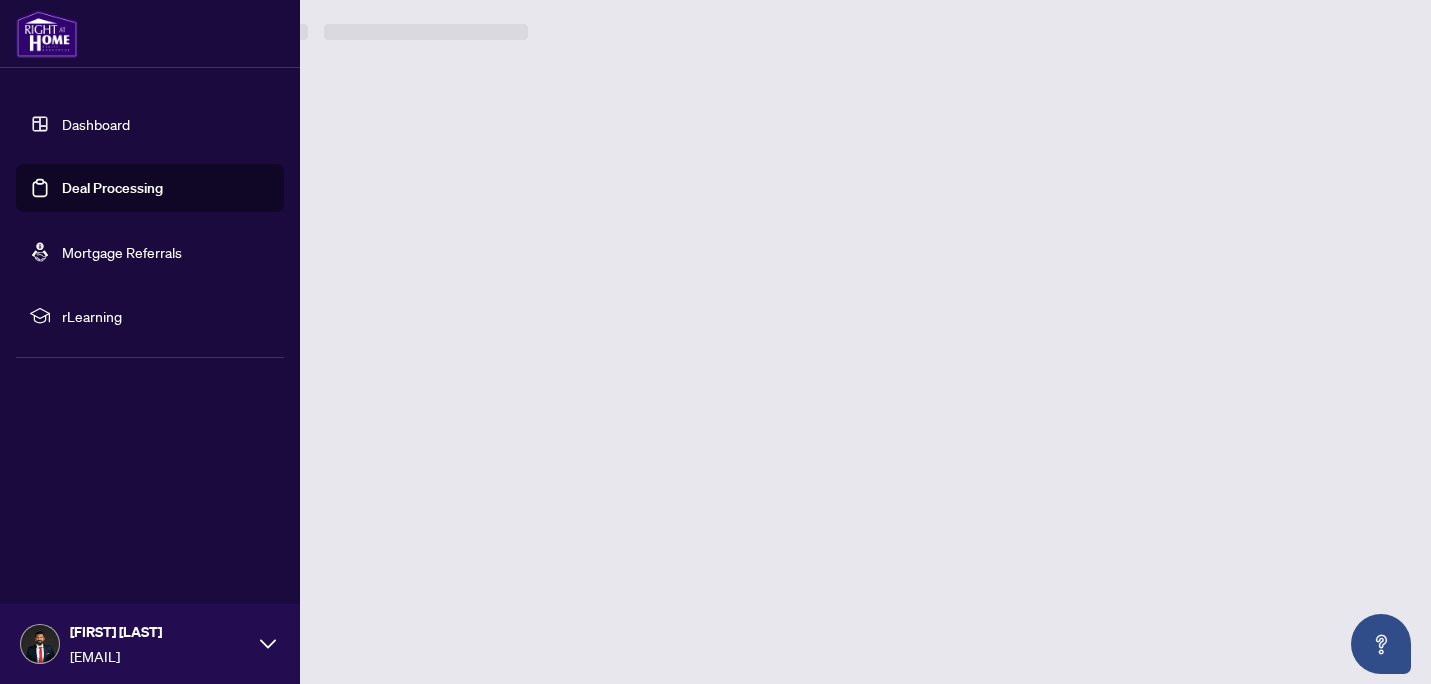 scroll, scrollTop: 0, scrollLeft: 0, axis: both 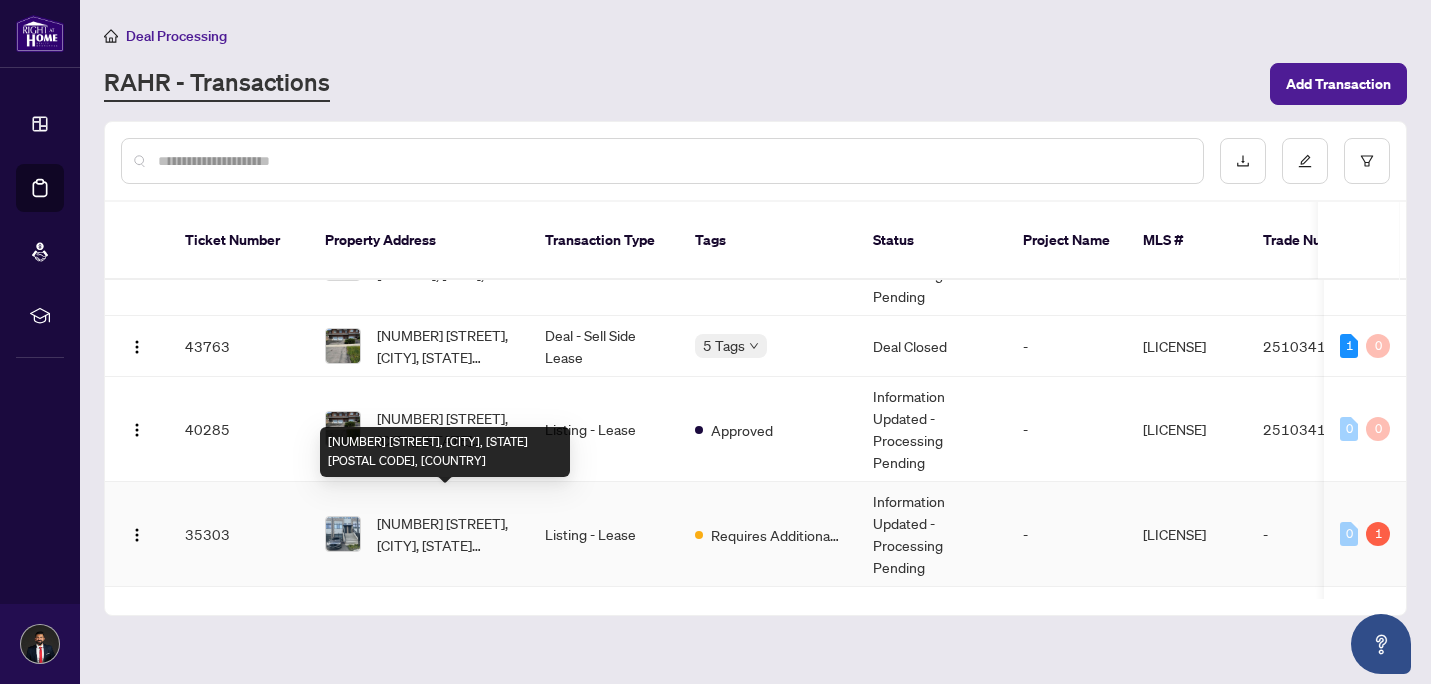 click on "[NUMBER] [STREET], [CITY], [STATE] [POSTAL CODE], [COUNTRY]" at bounding box center (445, 534) 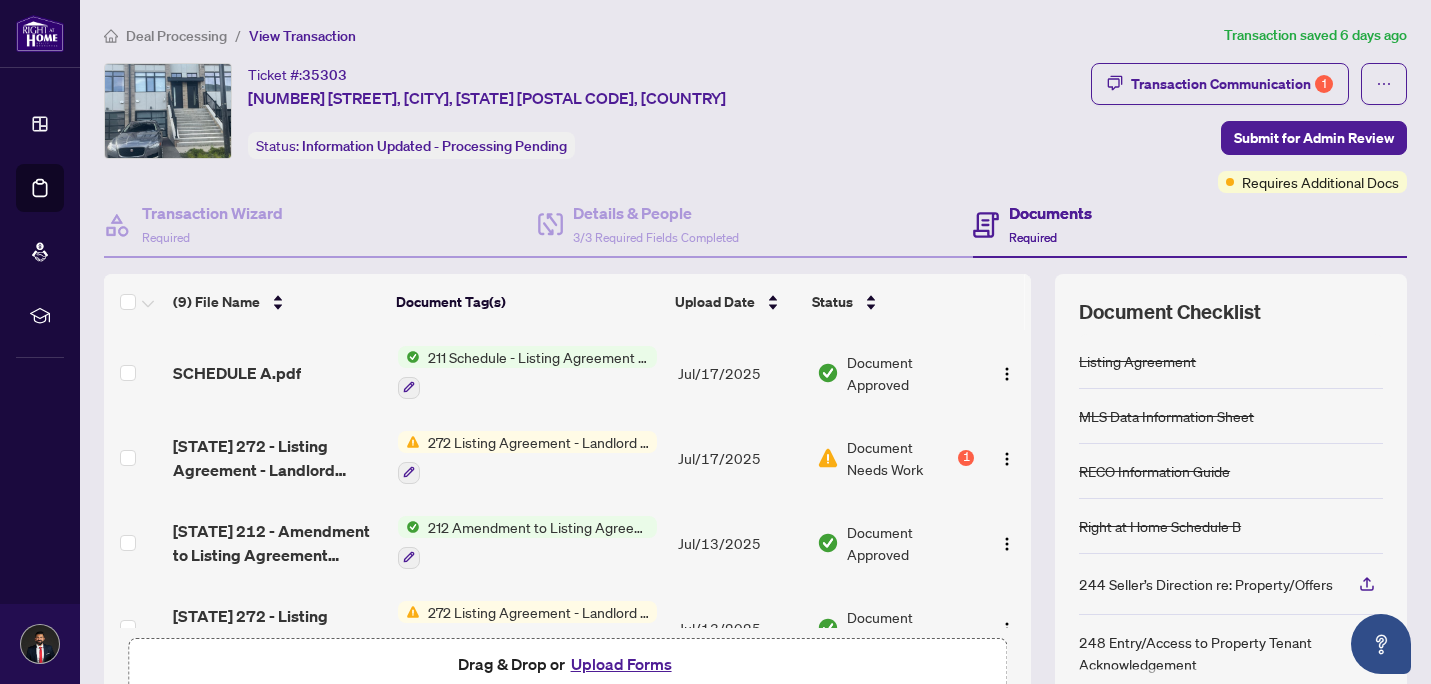scroll, scrollTop: 1, scrollLeft: 0, axis: vertical 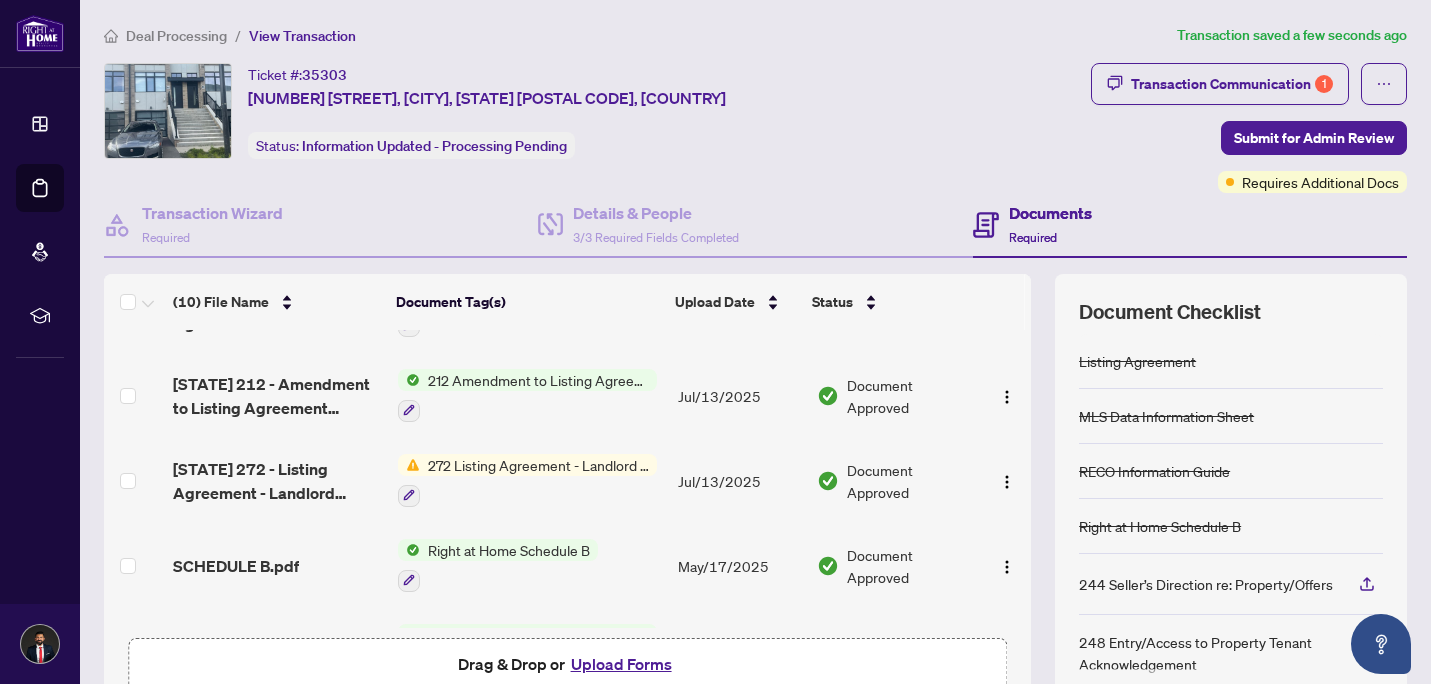 click on "212 Amendment to Listing Agreement - Authority to Offer for Lease
Price Change/Extension/Amendments(s)" at bounding box center (538, 380) 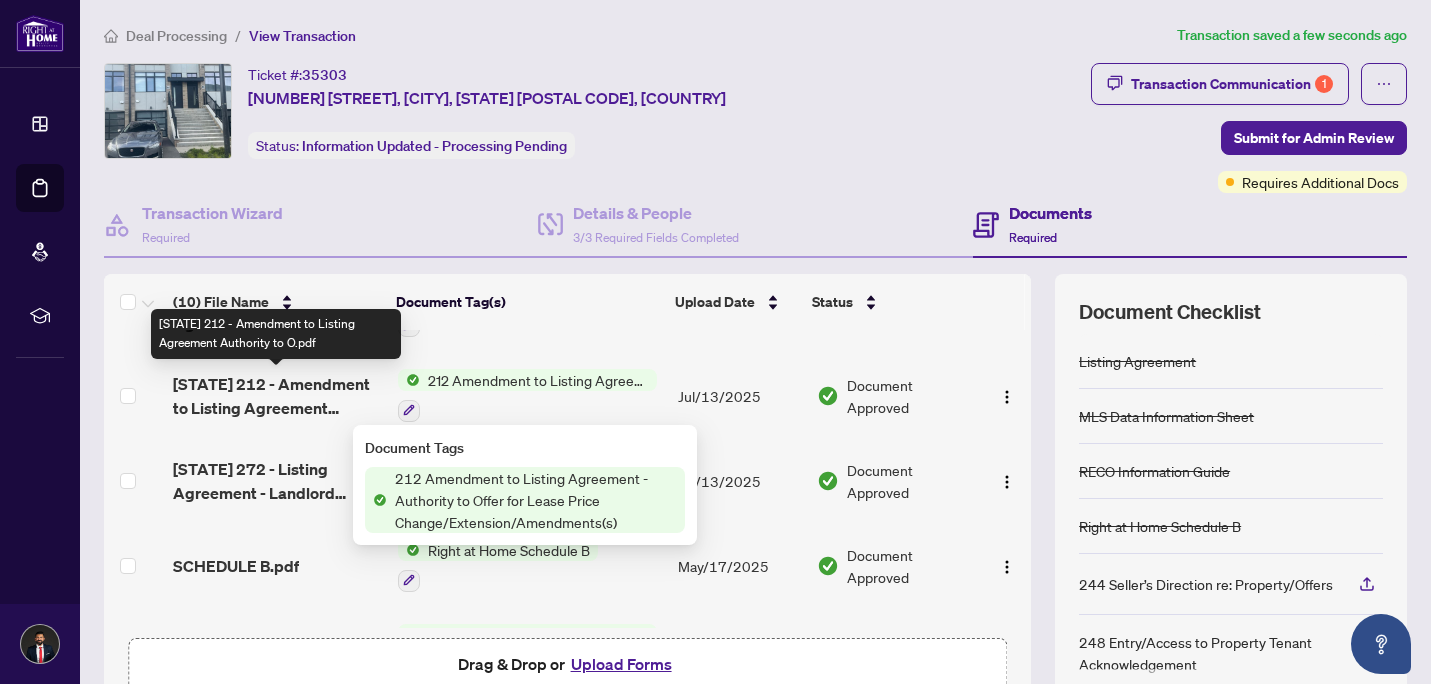 click on "[STATE] 212 - Amendment to Listing Agreement  Authority to O.pdf" at bounding box center (277, 396) 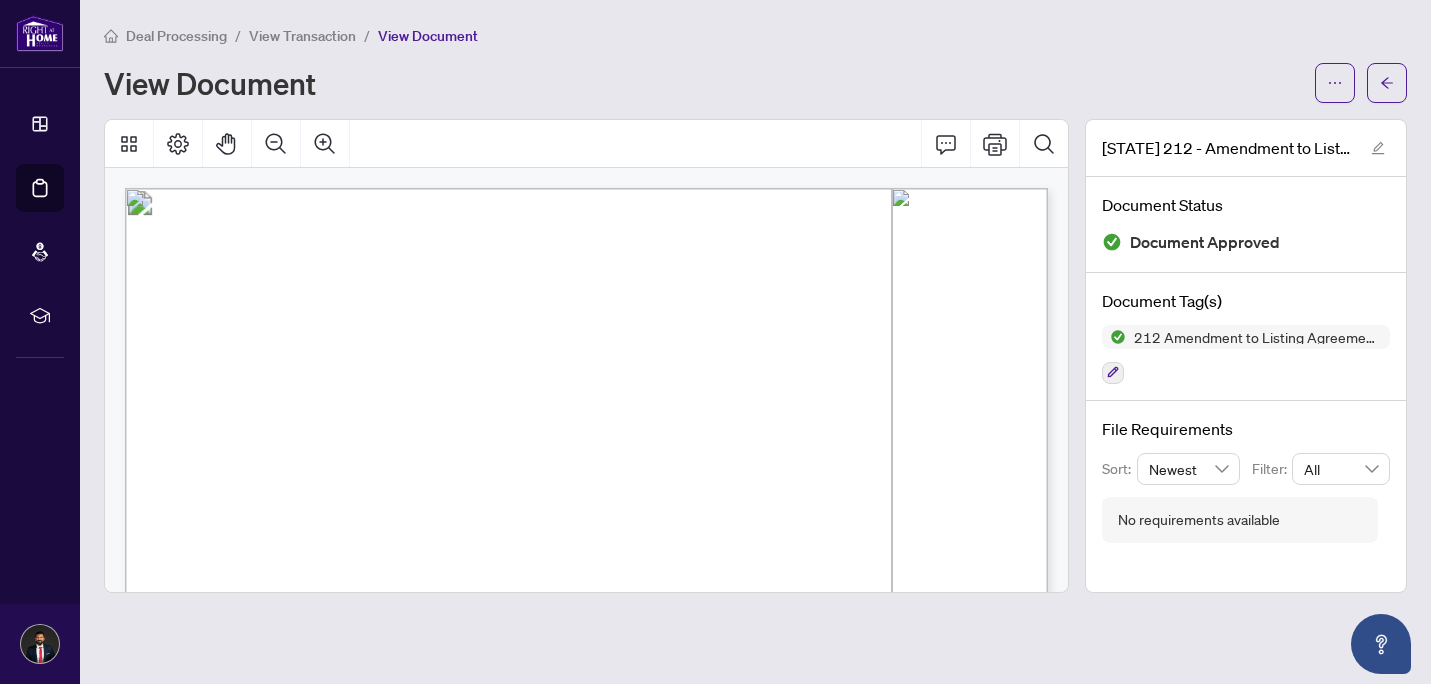 scroll, scrollTop: 0, scrollLeft: 0, axis: both 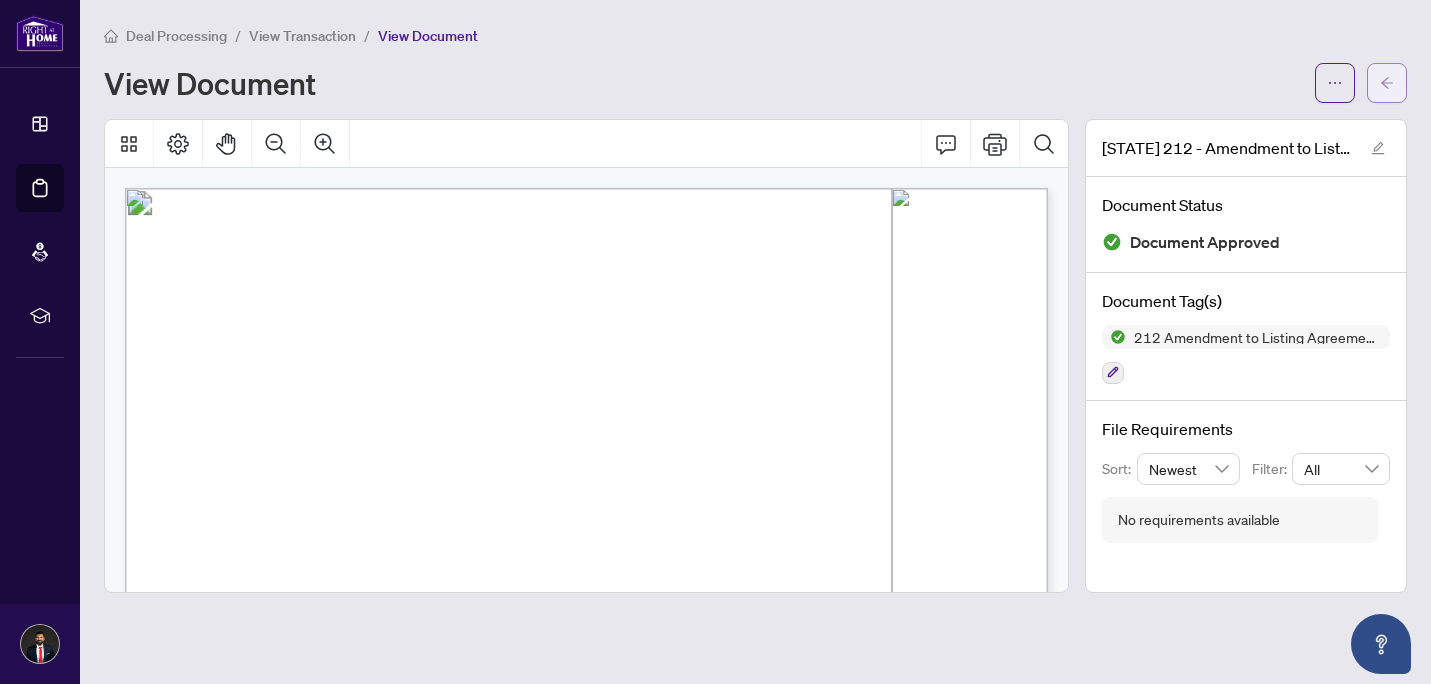 click at bounding box center [1387, 83] 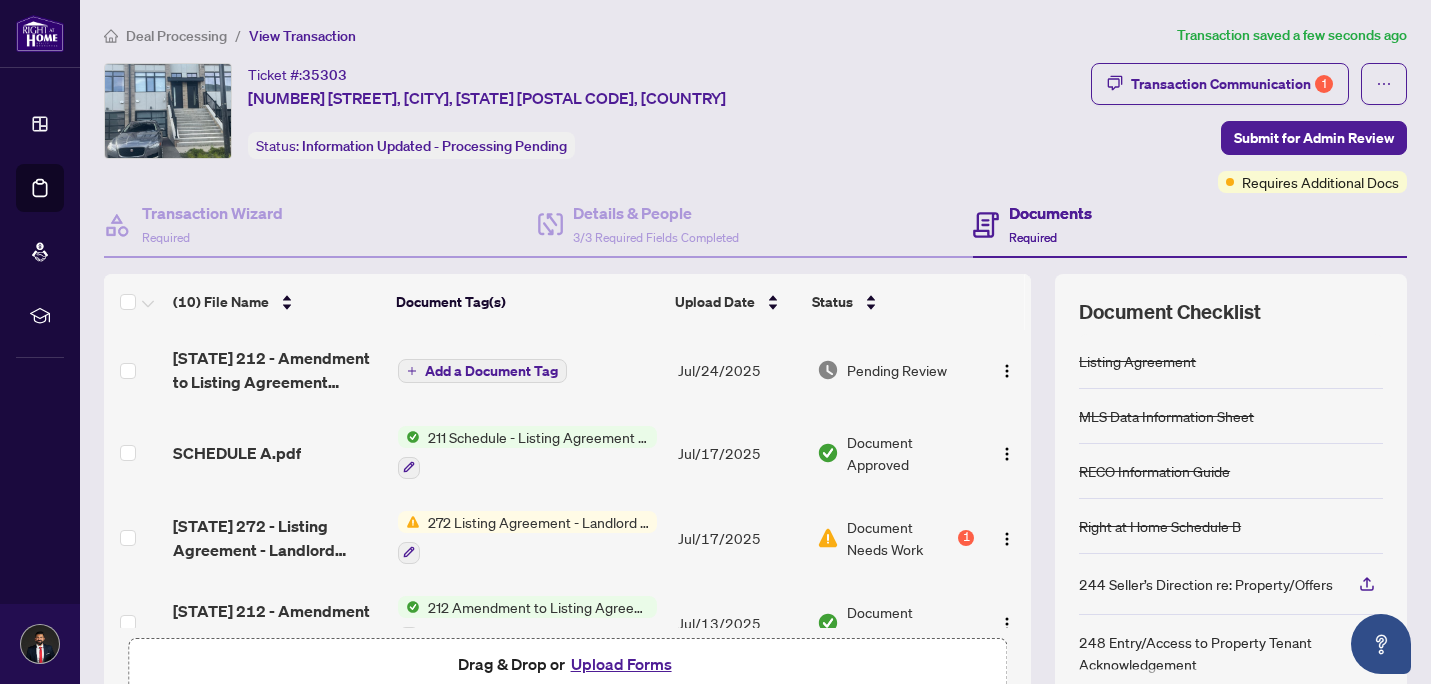 scroll, scrollTop: 0, scrollLeft: 0, axis: both 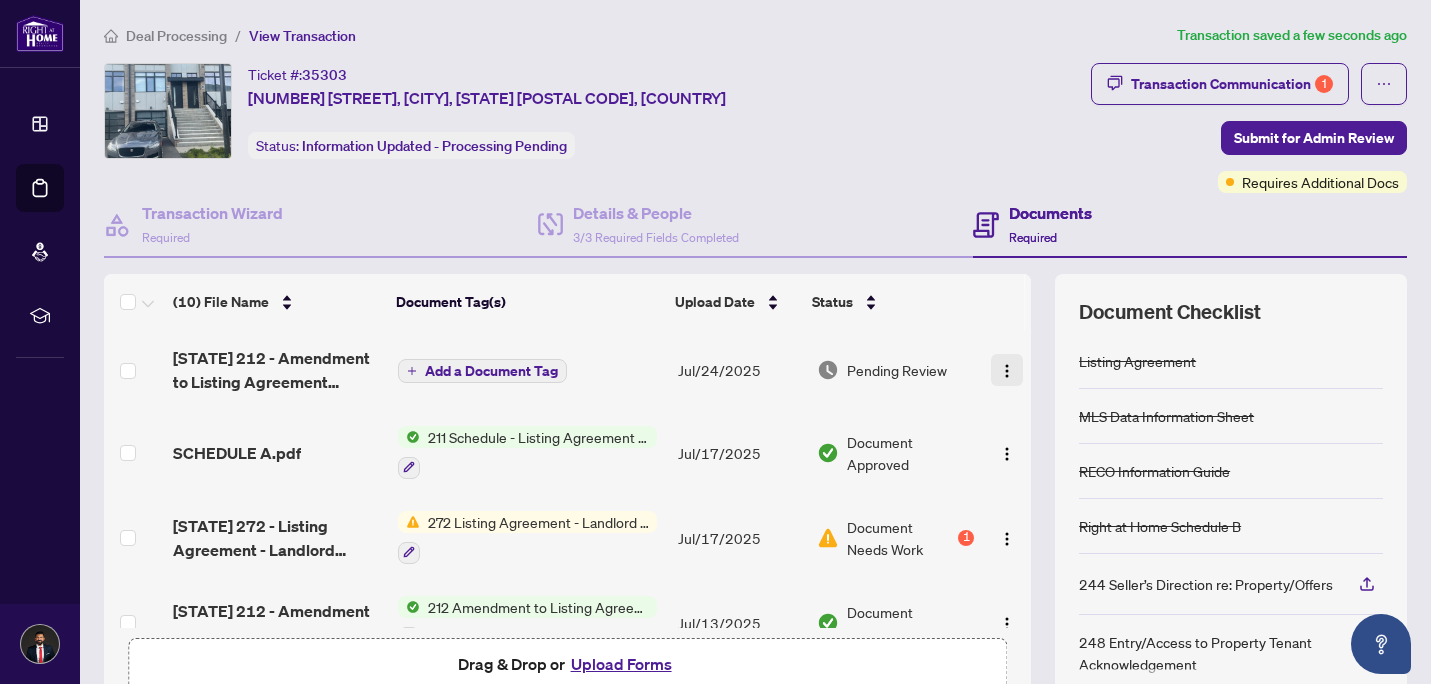 click at bounding box center [1007, 371] 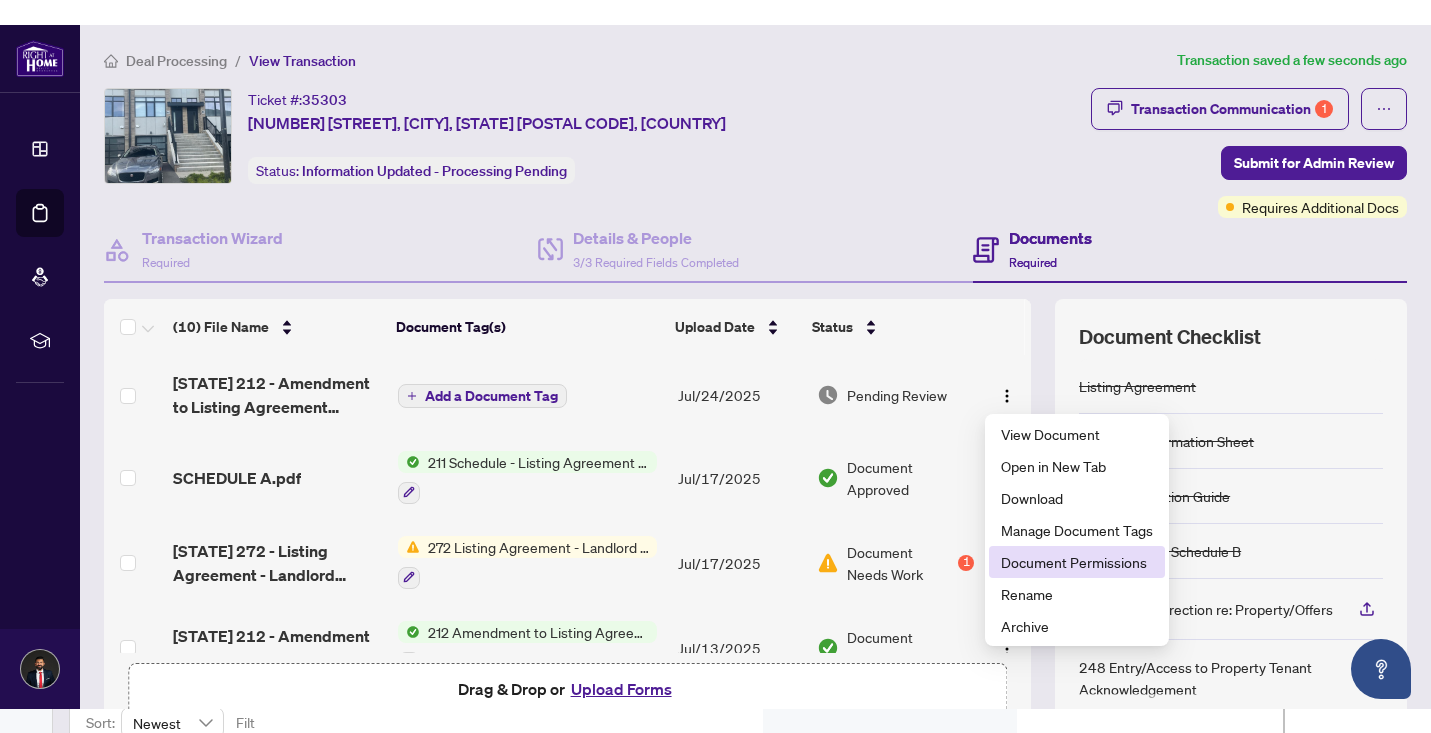 scroll, scrollTop: 0, scrollLeft: 0, axis: both 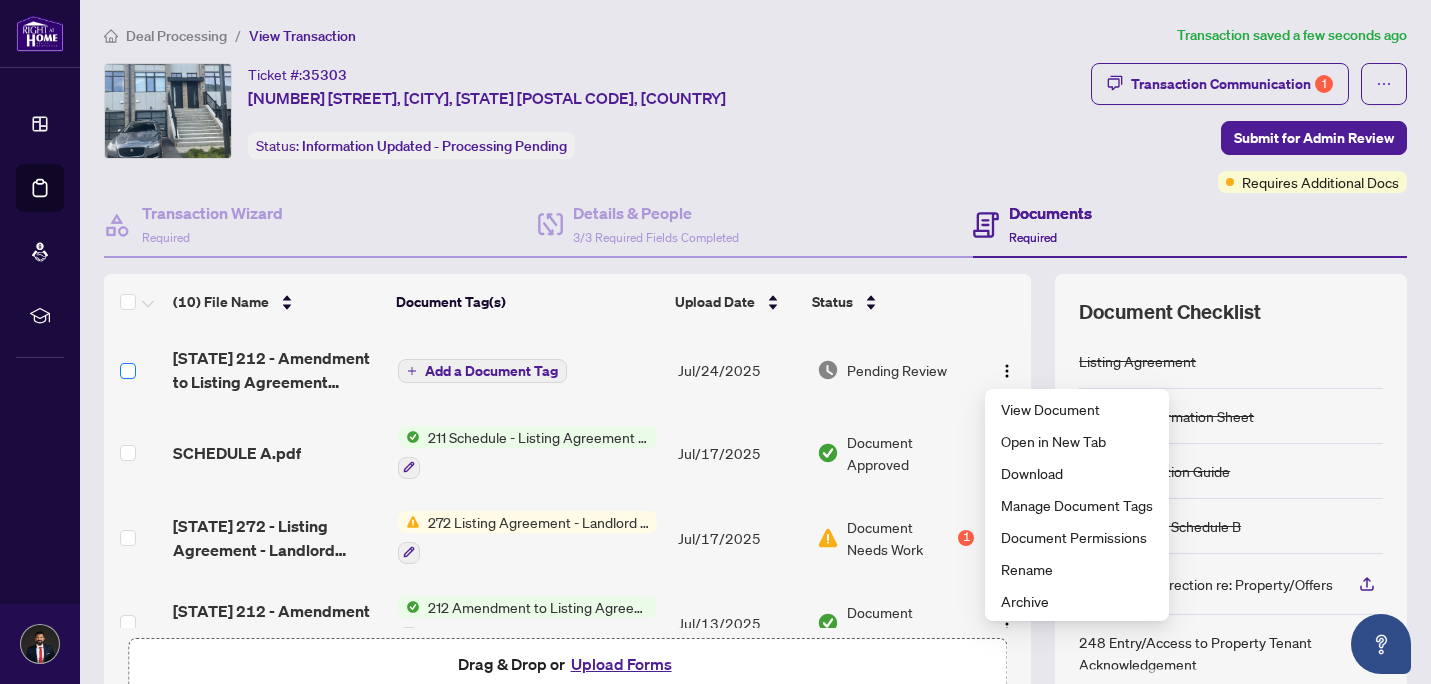 click at bounding box center (128, 371) 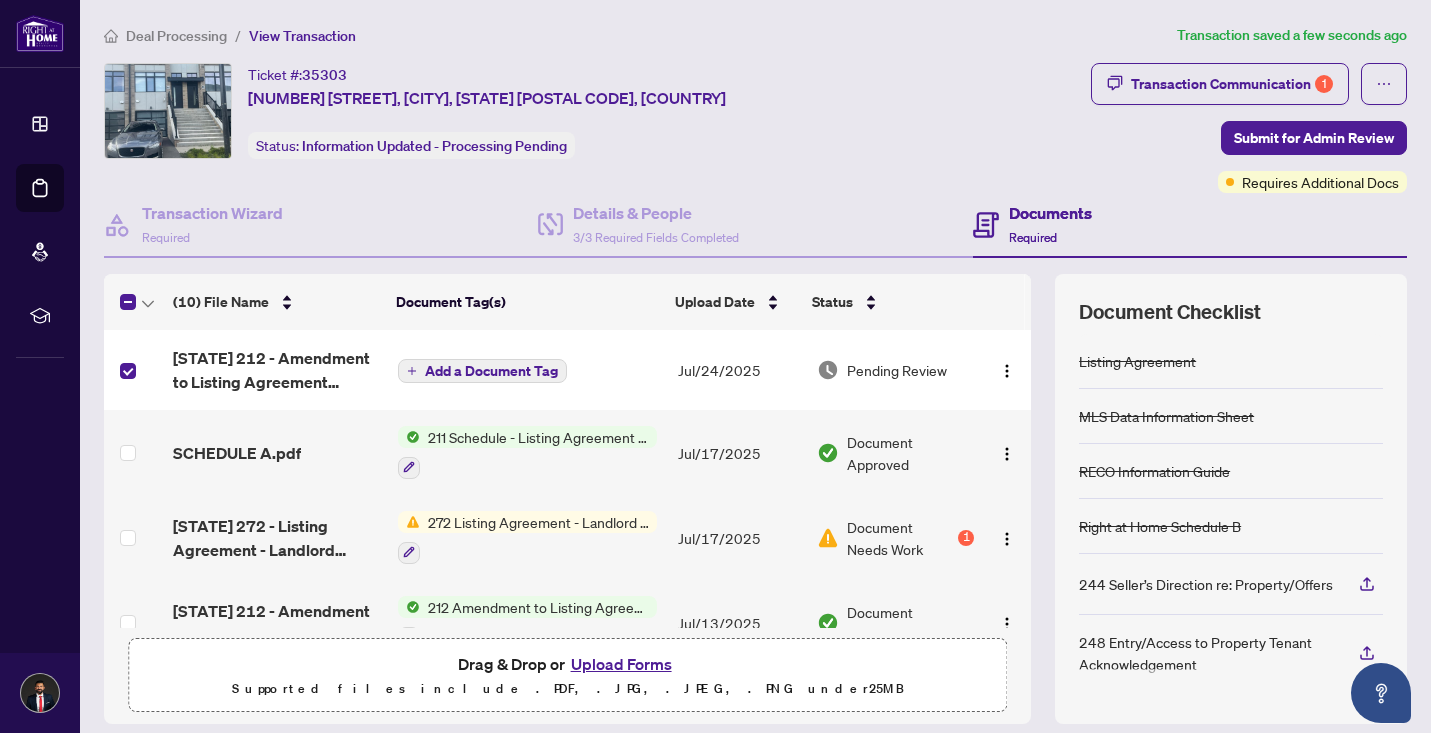 scroll, scrollTop: 0, scrollLeft: 0, axis: both 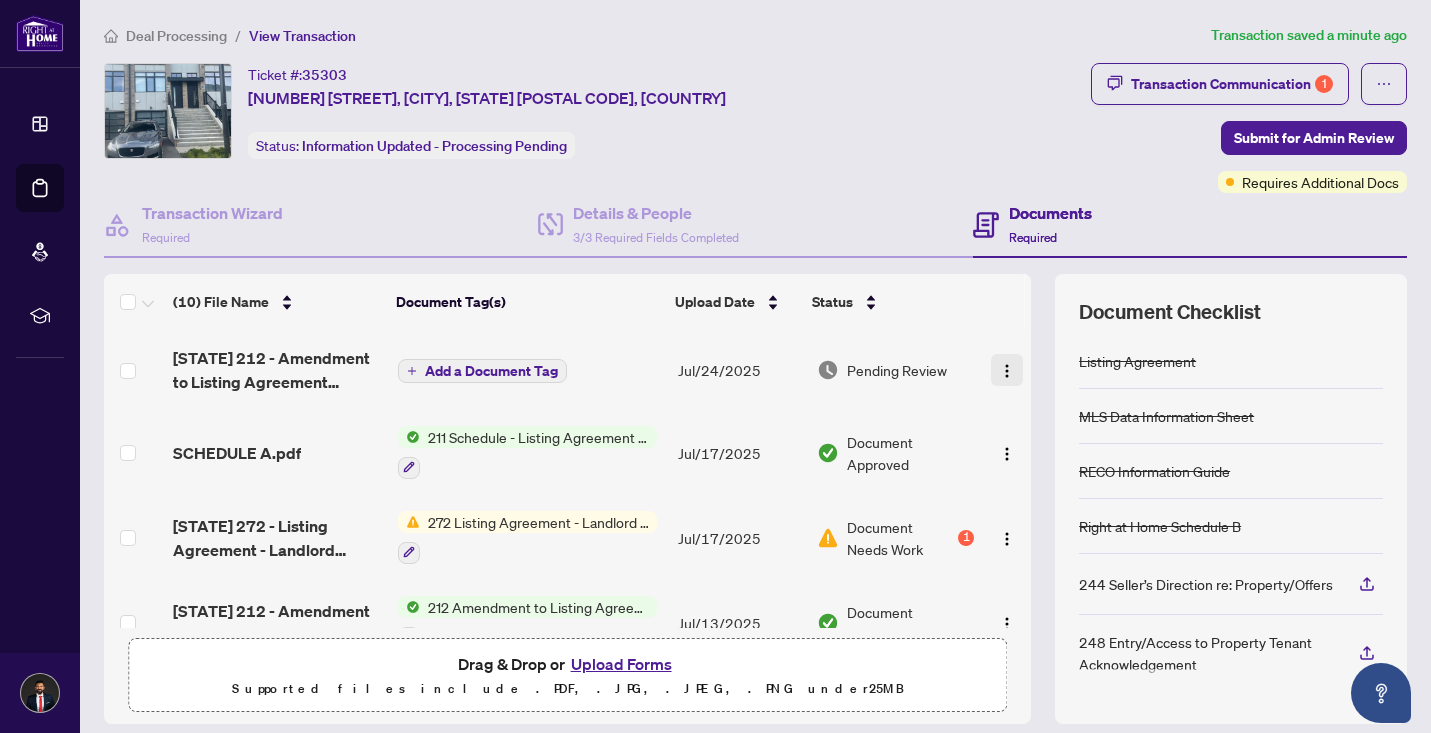 click at bounding box center [1007, 371] 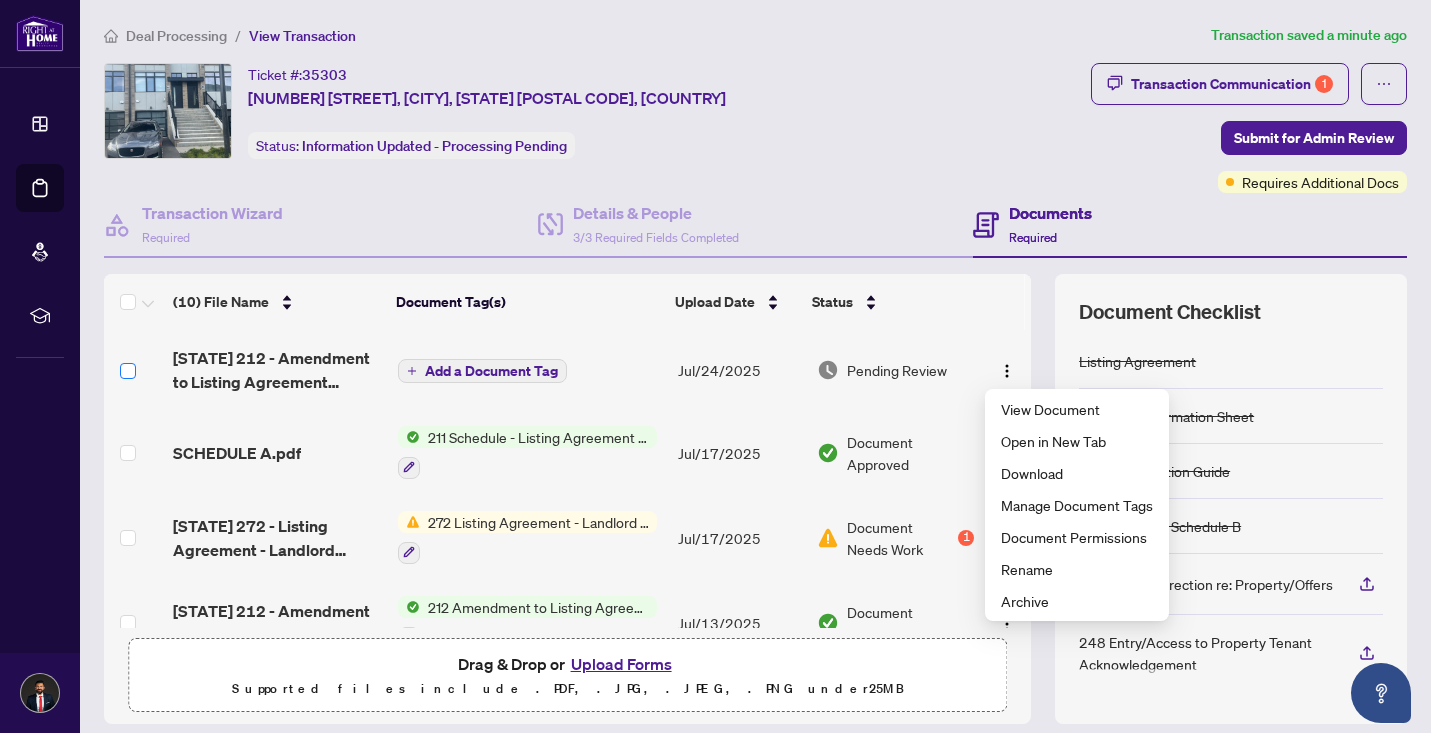 click at bounding box center [128, 371] 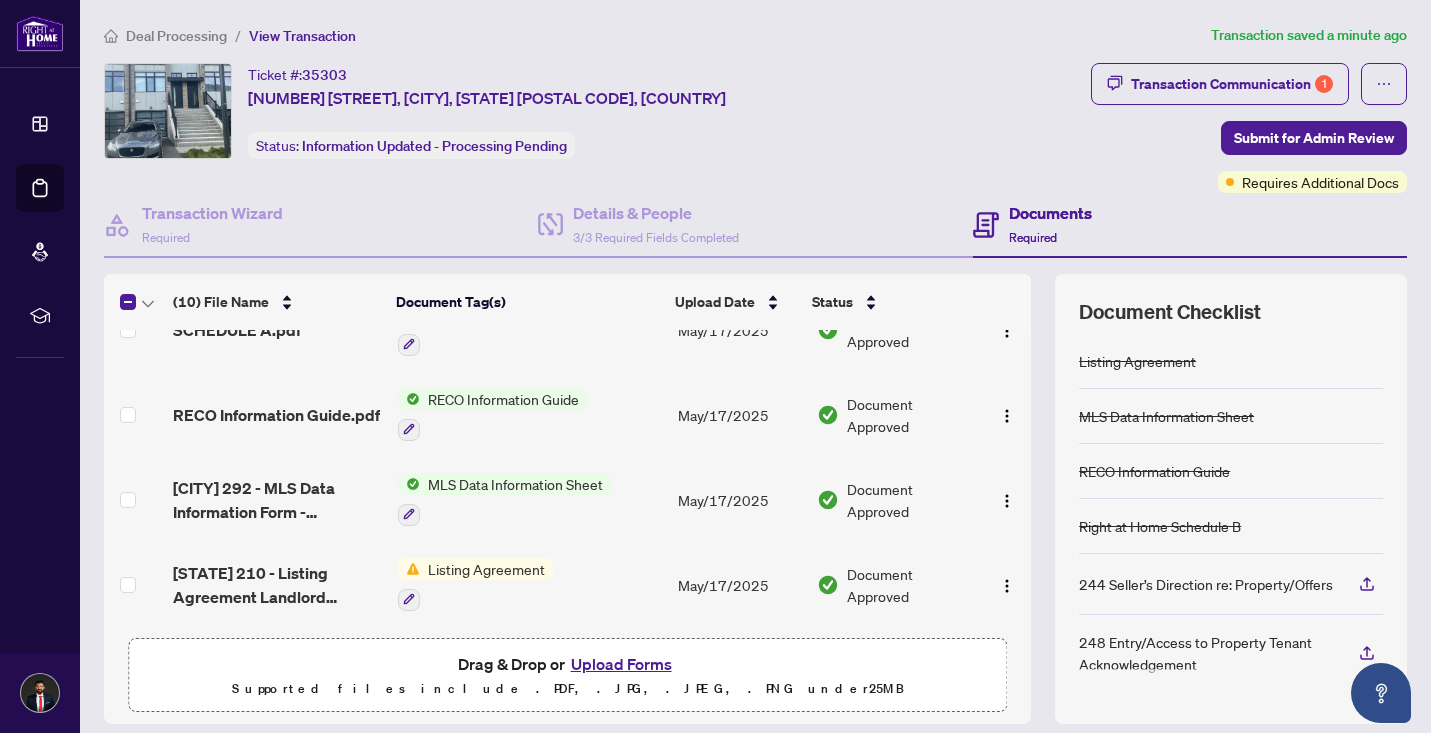 scroll, scrollTop: 554, scrollLeft: 0, axis: vertical 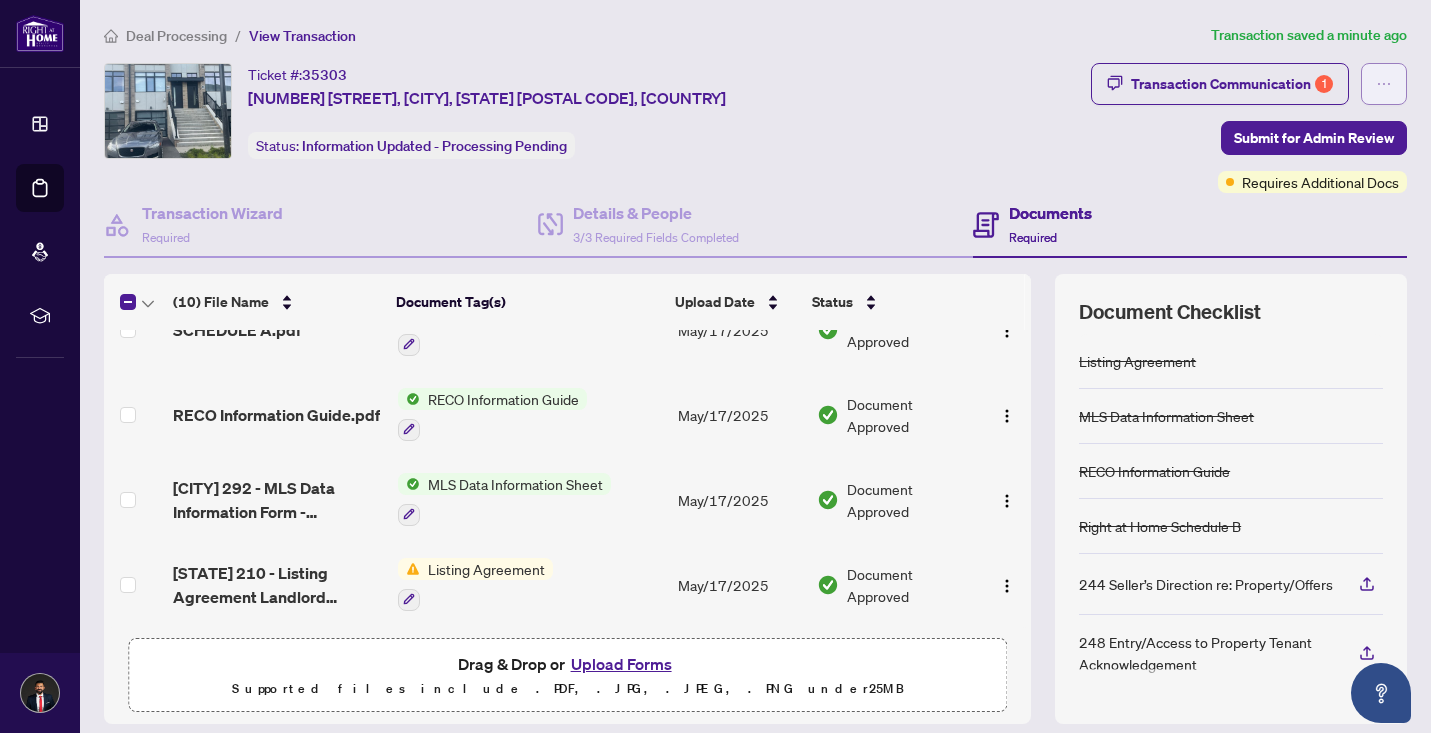 click 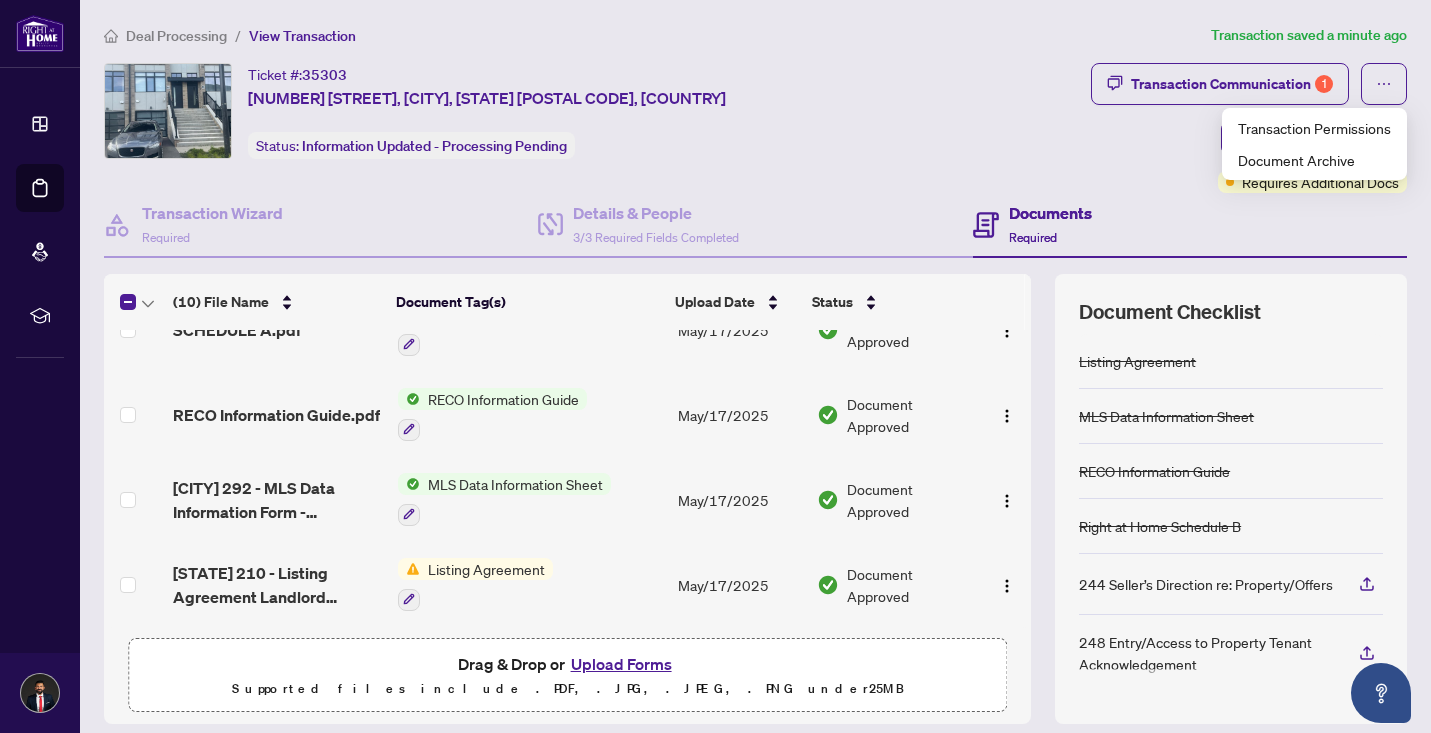 click on "Ticket #:  [TICKET] [NUMBER] [STREET], [CITY], [STATE] [POSTAL CODE], [COUNTRY] Status:   Information Updated - Processing Pending" at bounding box center [593, 111] 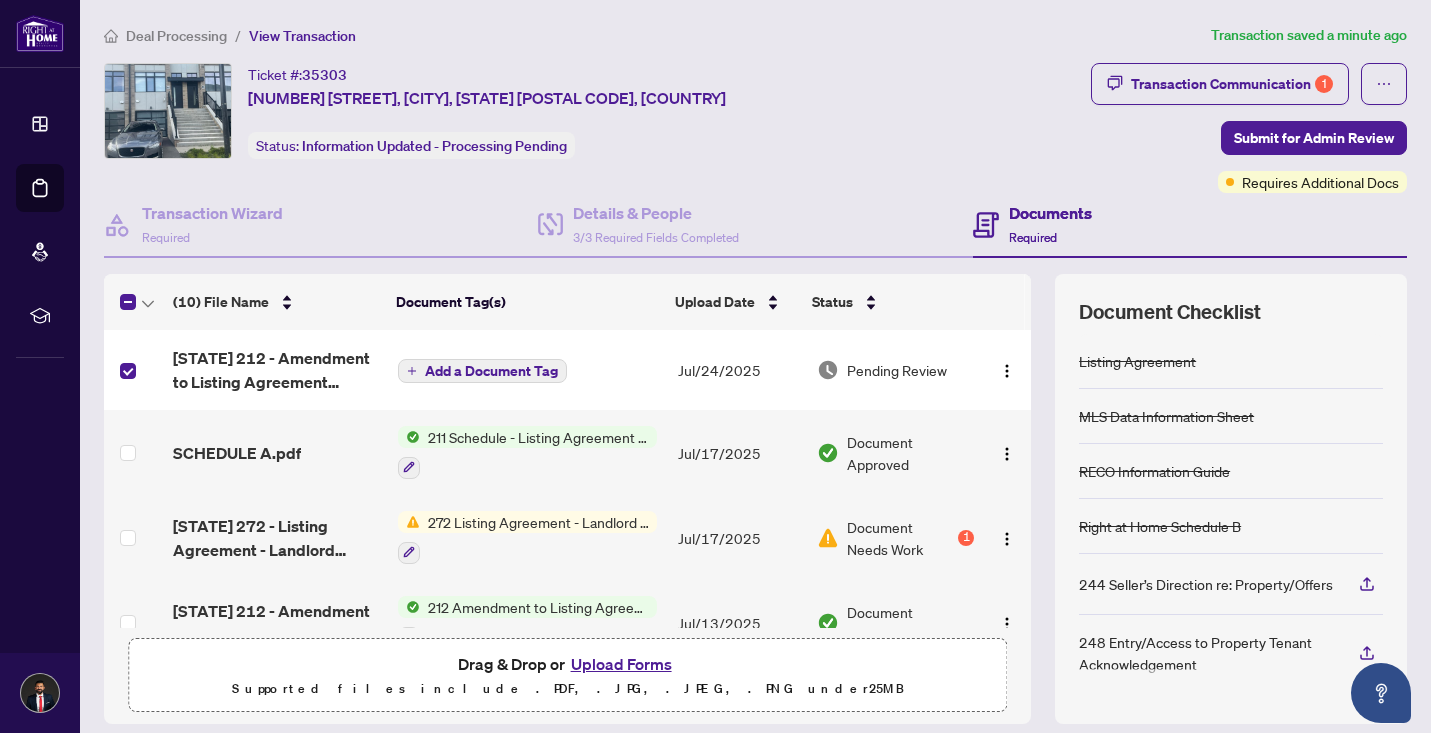 scroll, scrollTop: 0, scrollLeft: 0, axis: both 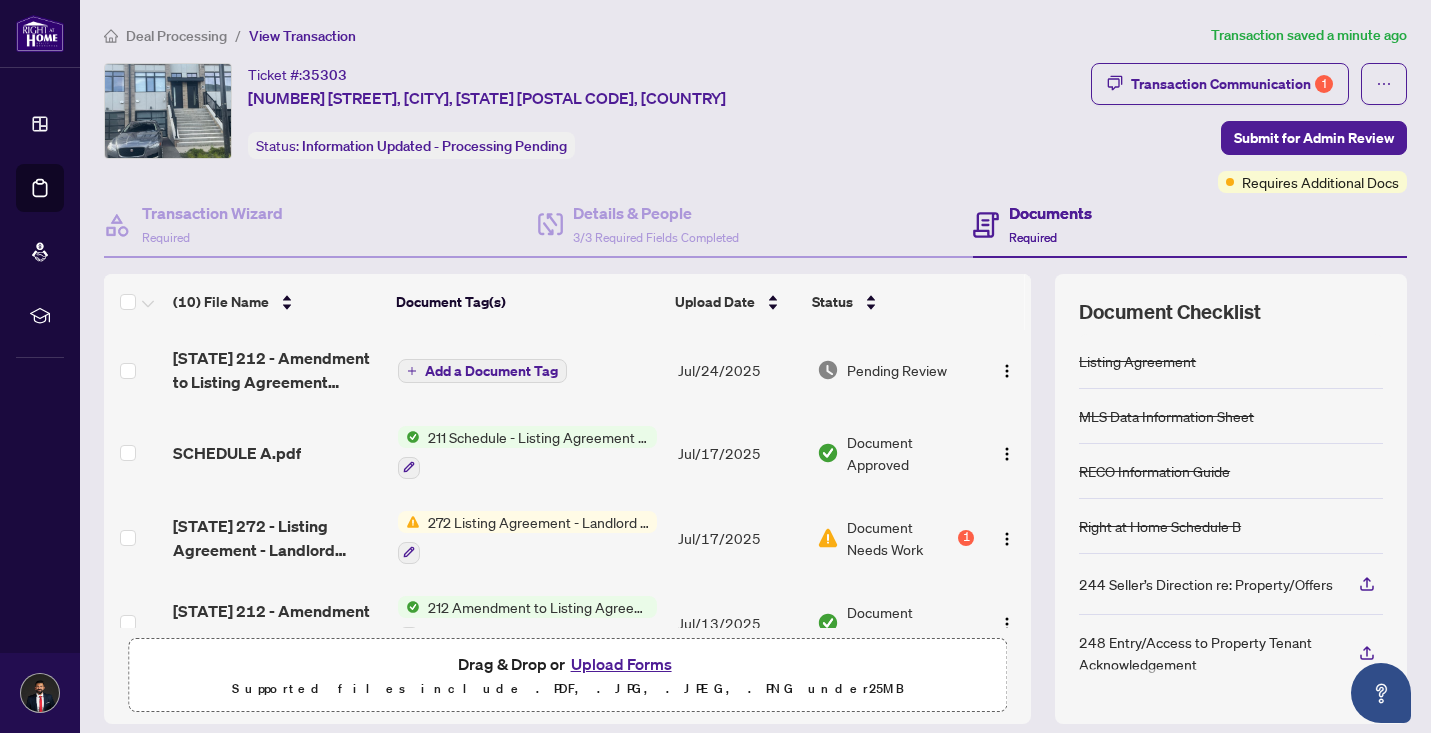 click on "[STATE] 212 - Amendment to Listing Agreement  Authority to O.pdf" at bounding box center [277, 370] 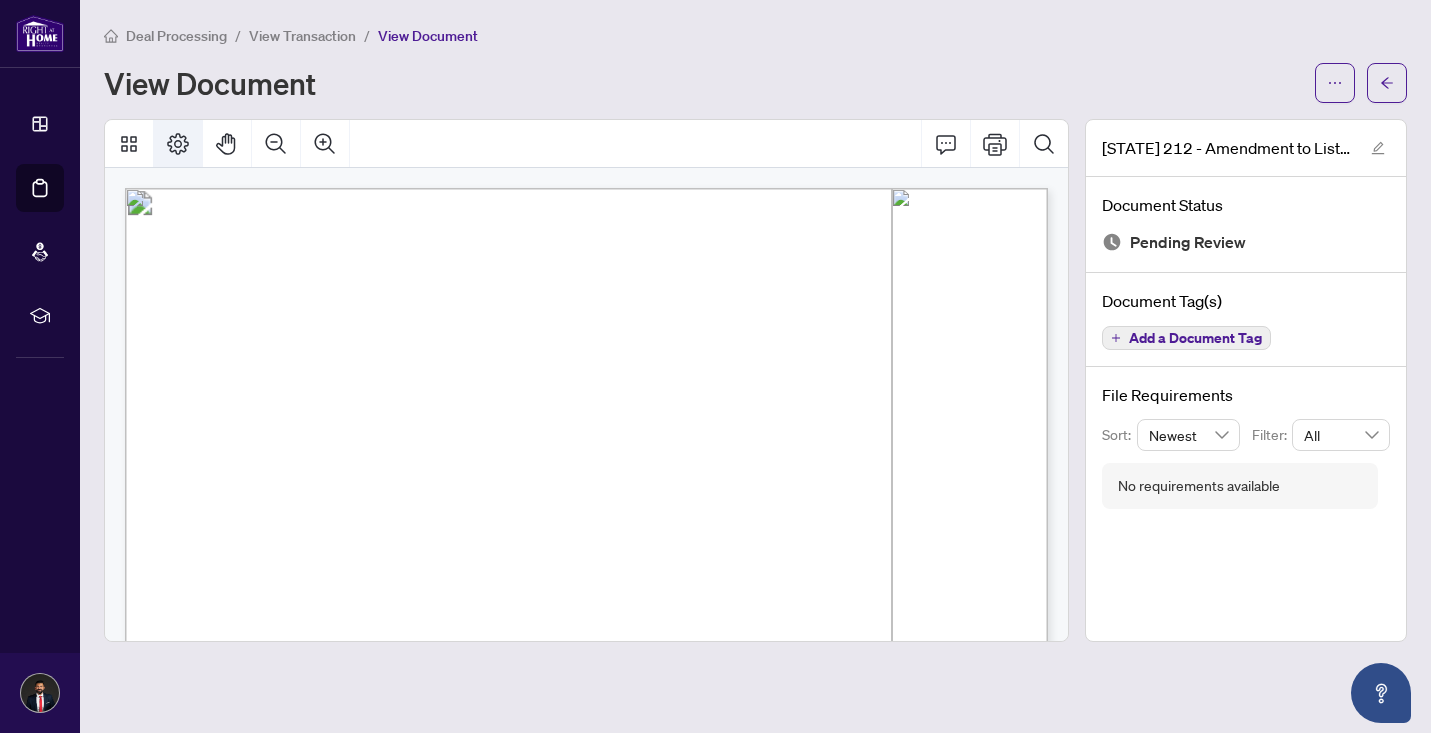 click 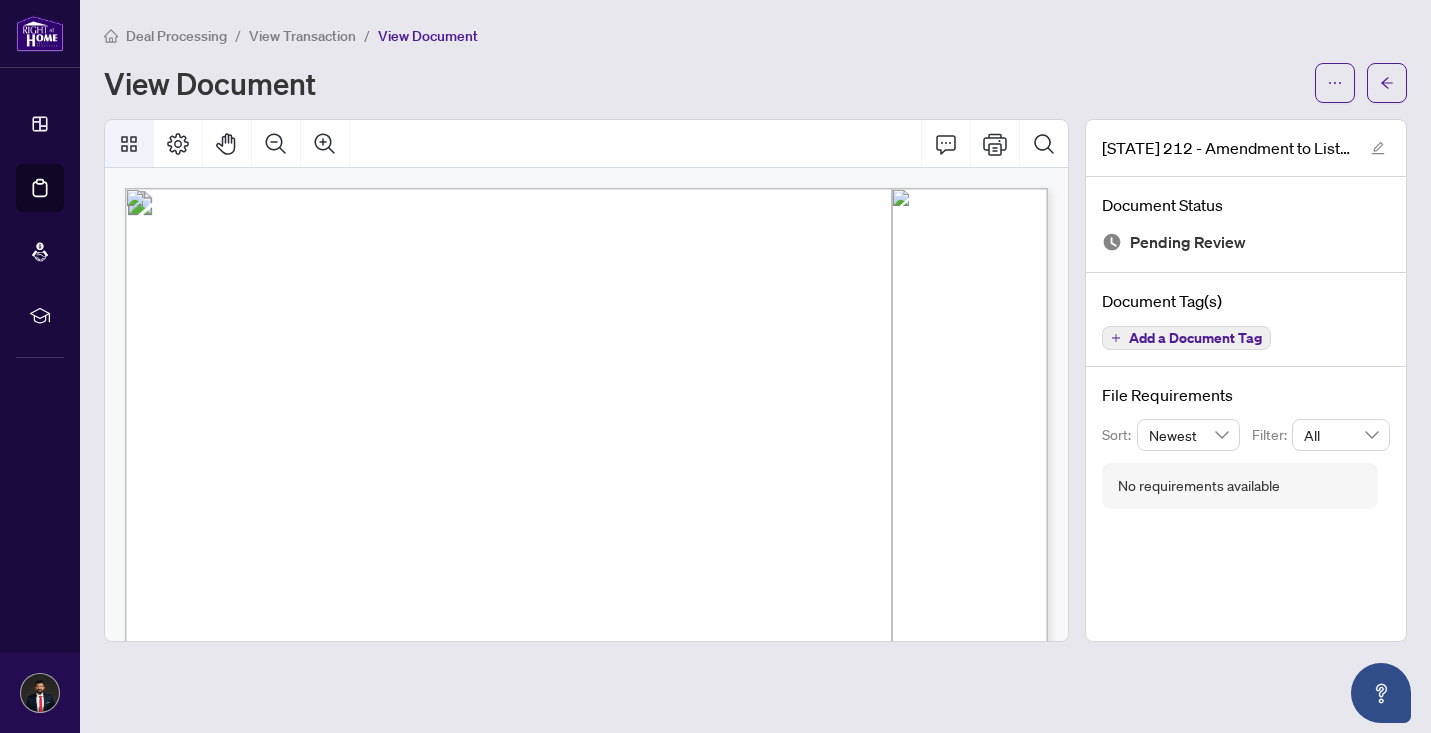 click 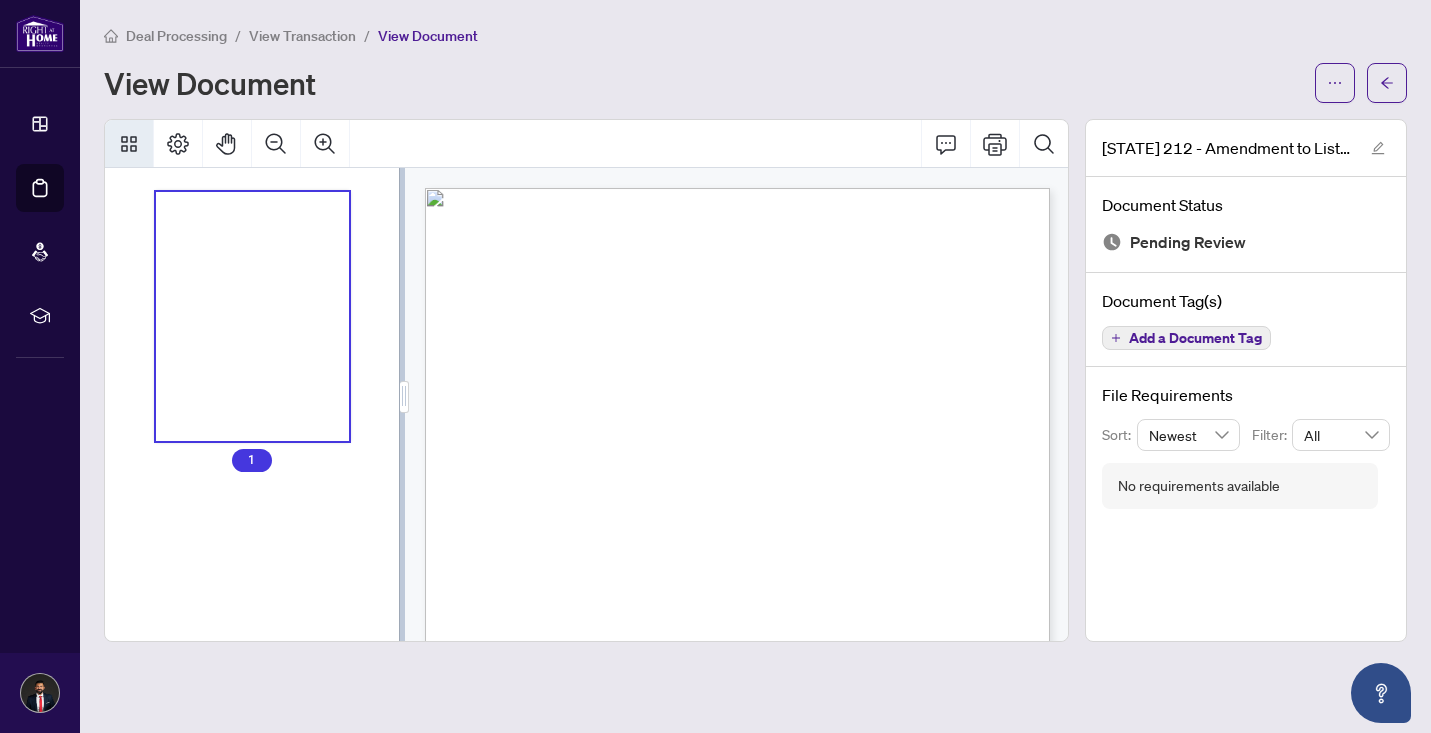 click 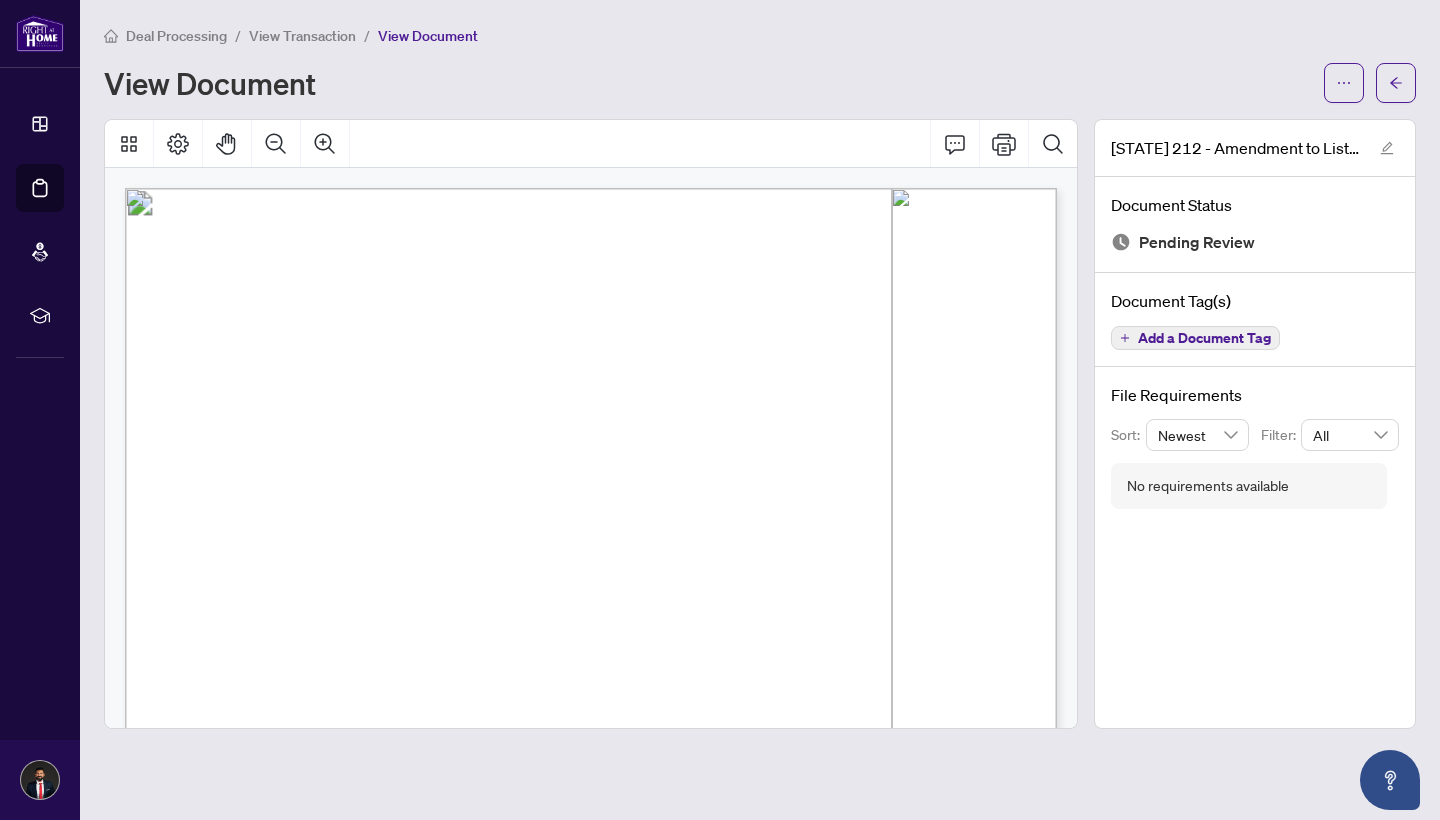 scroll, scrollTop: 0, scrollLeft: 0, axis: both 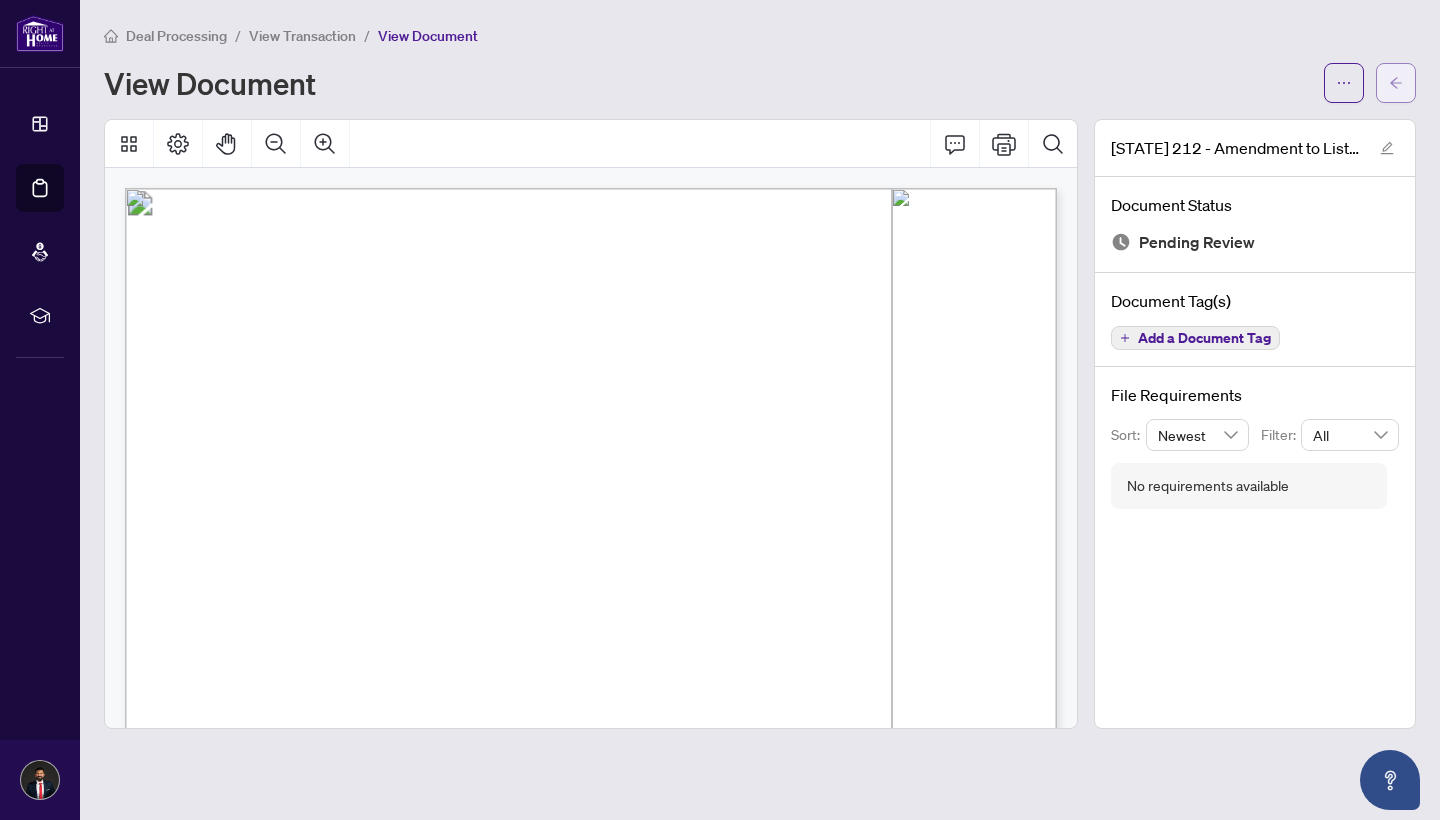 click at bounding box center [1396, 83] 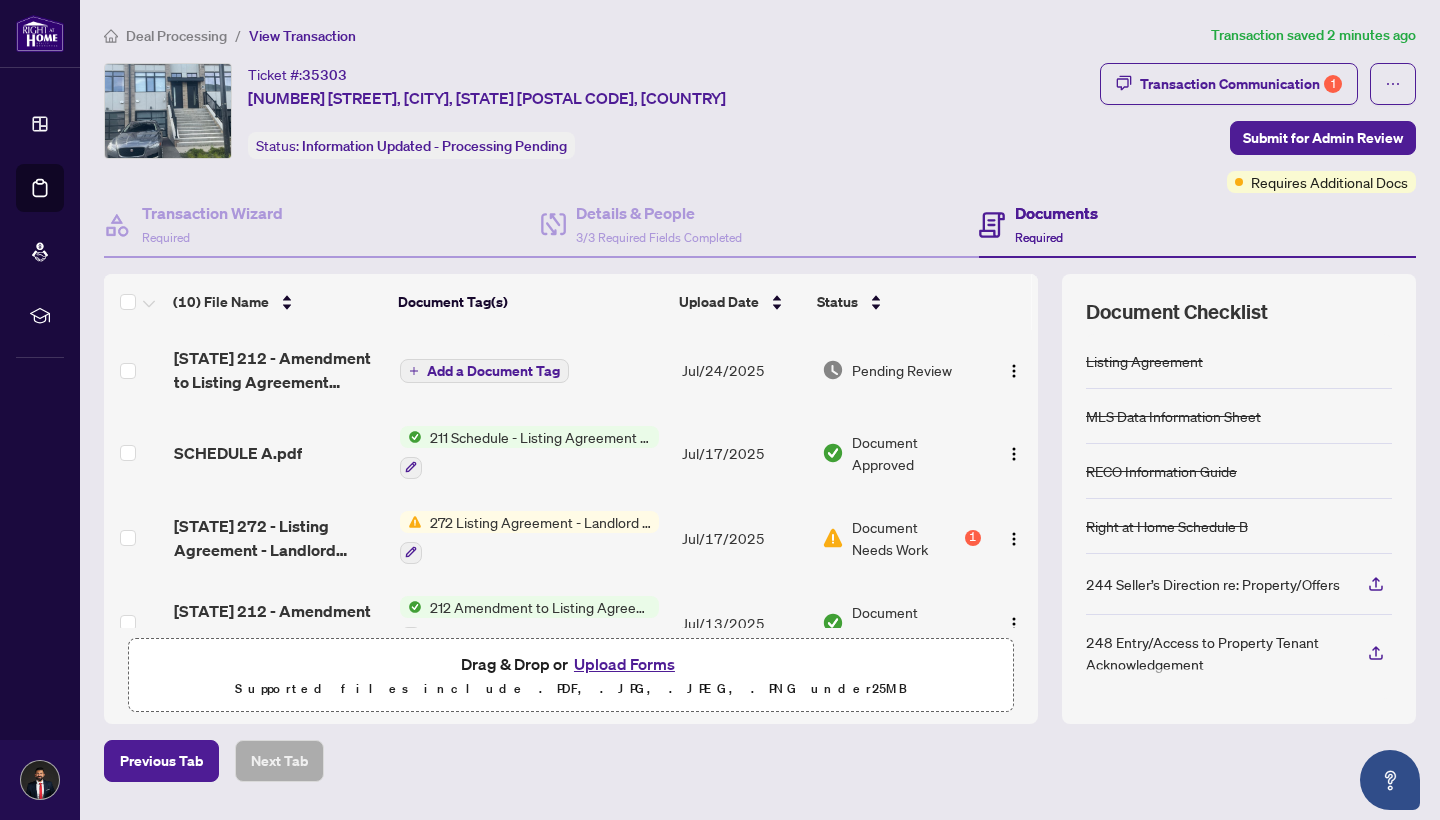 scroll, scrollTop: 0, scrollLeft: 0, axis: both 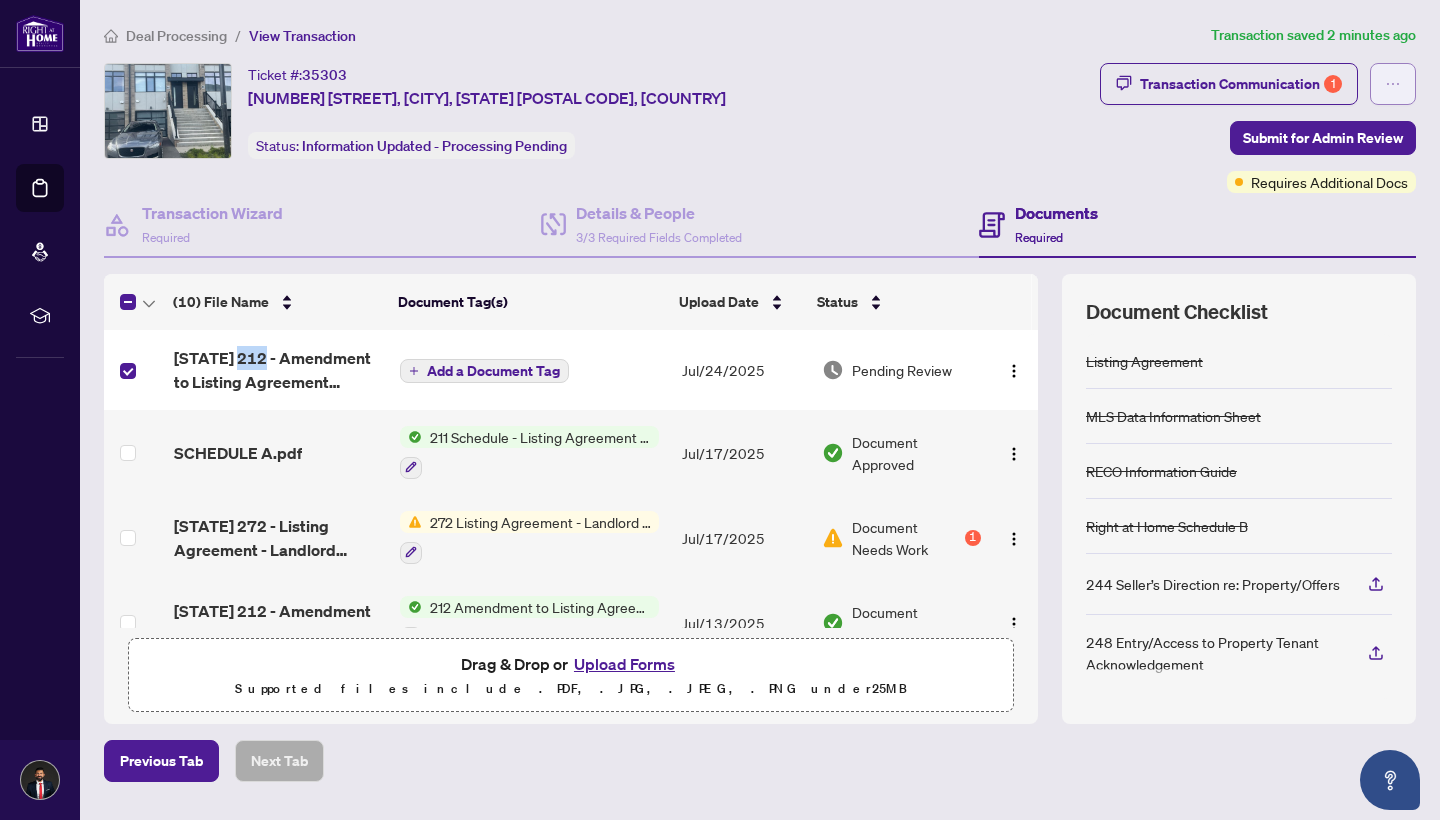 click 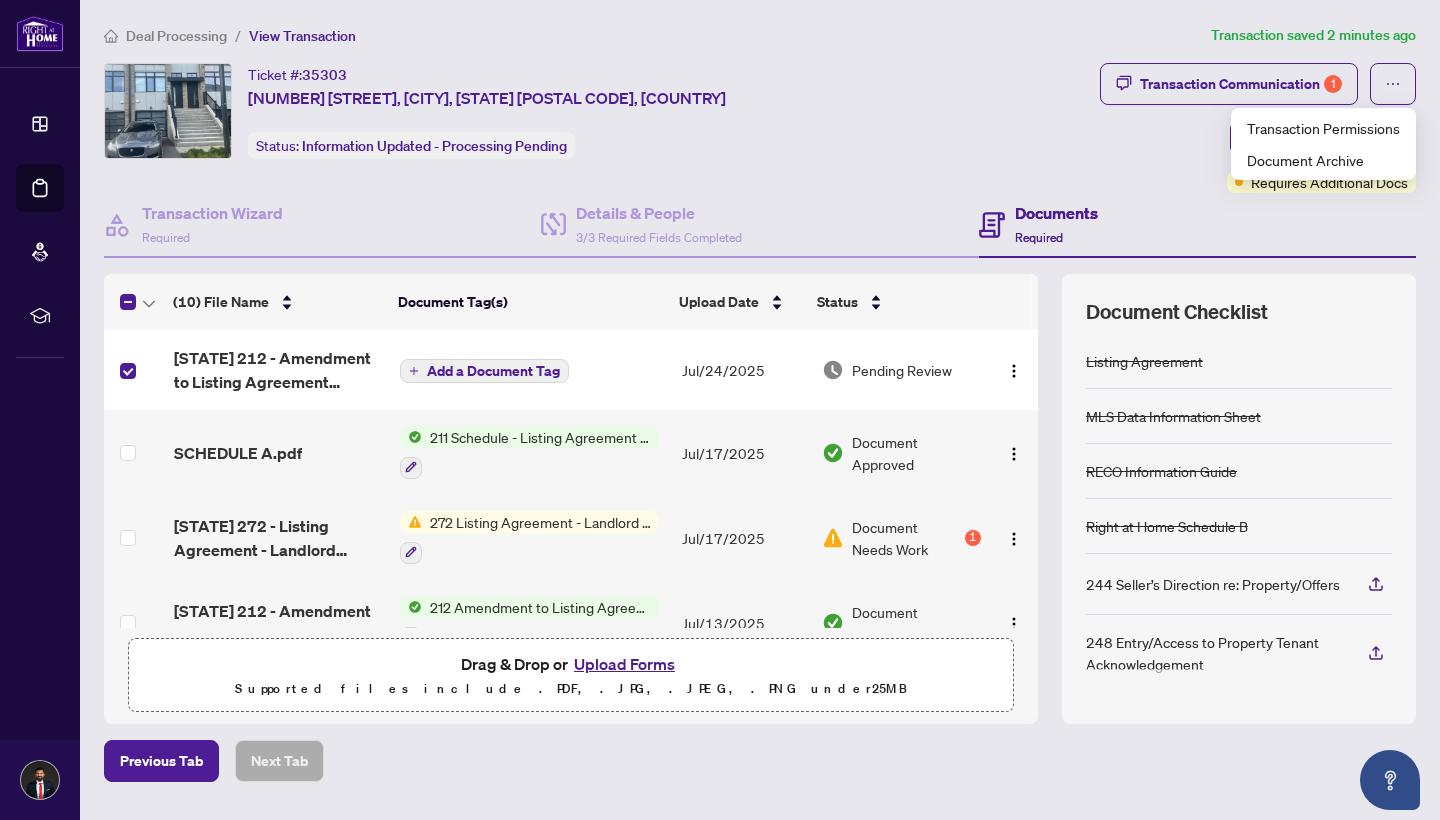click on "Ticket #:  [TICKET] [NUMBER] [STREET], [CITY], [STATE] [POSTAL CODE], [COUNTRY] Status:   Information Updated - Processing Pending" at bounding box center (598, 111) 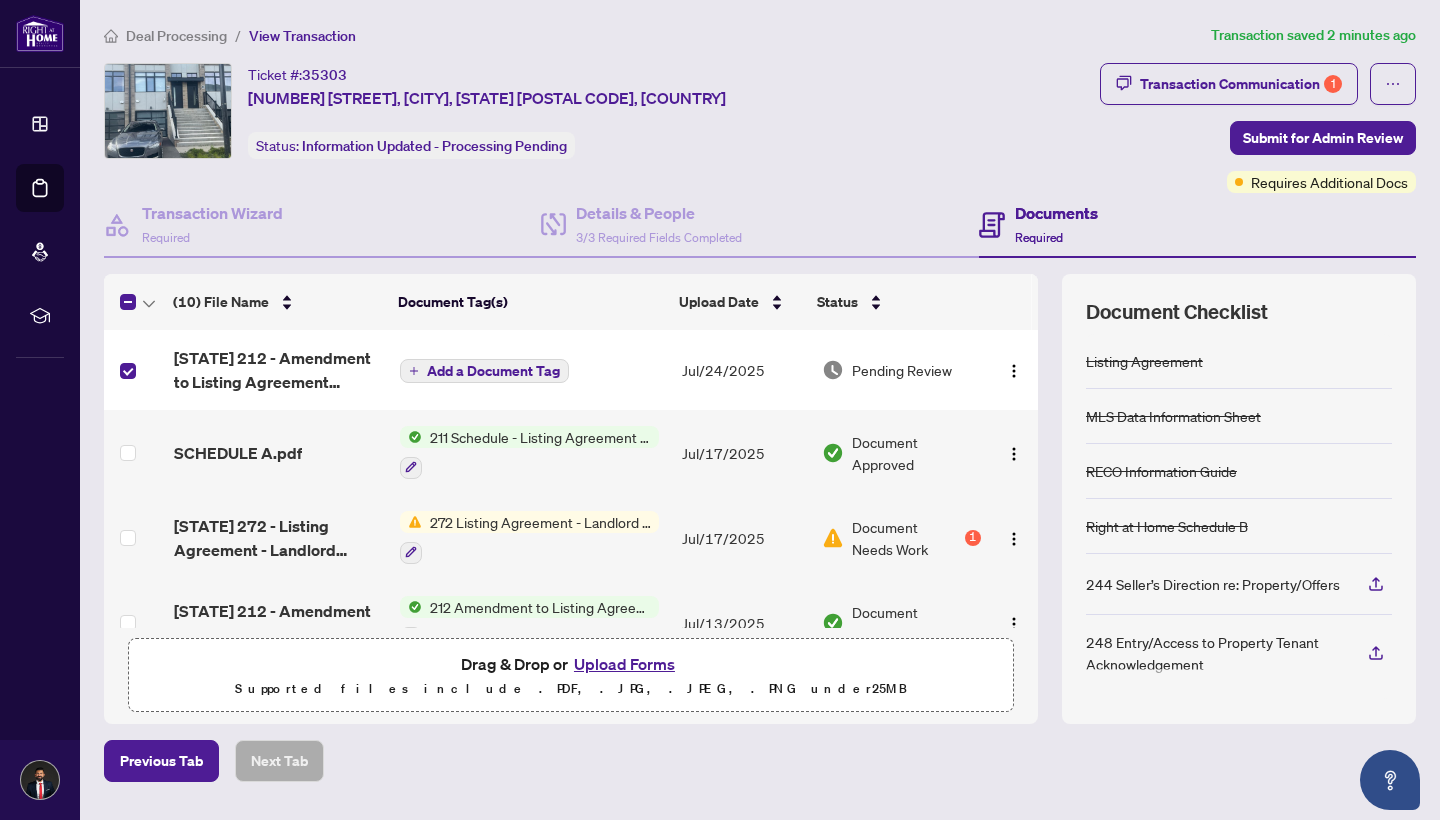 scroll, scrollTop: 0, scrollLeft: 0, axis: both 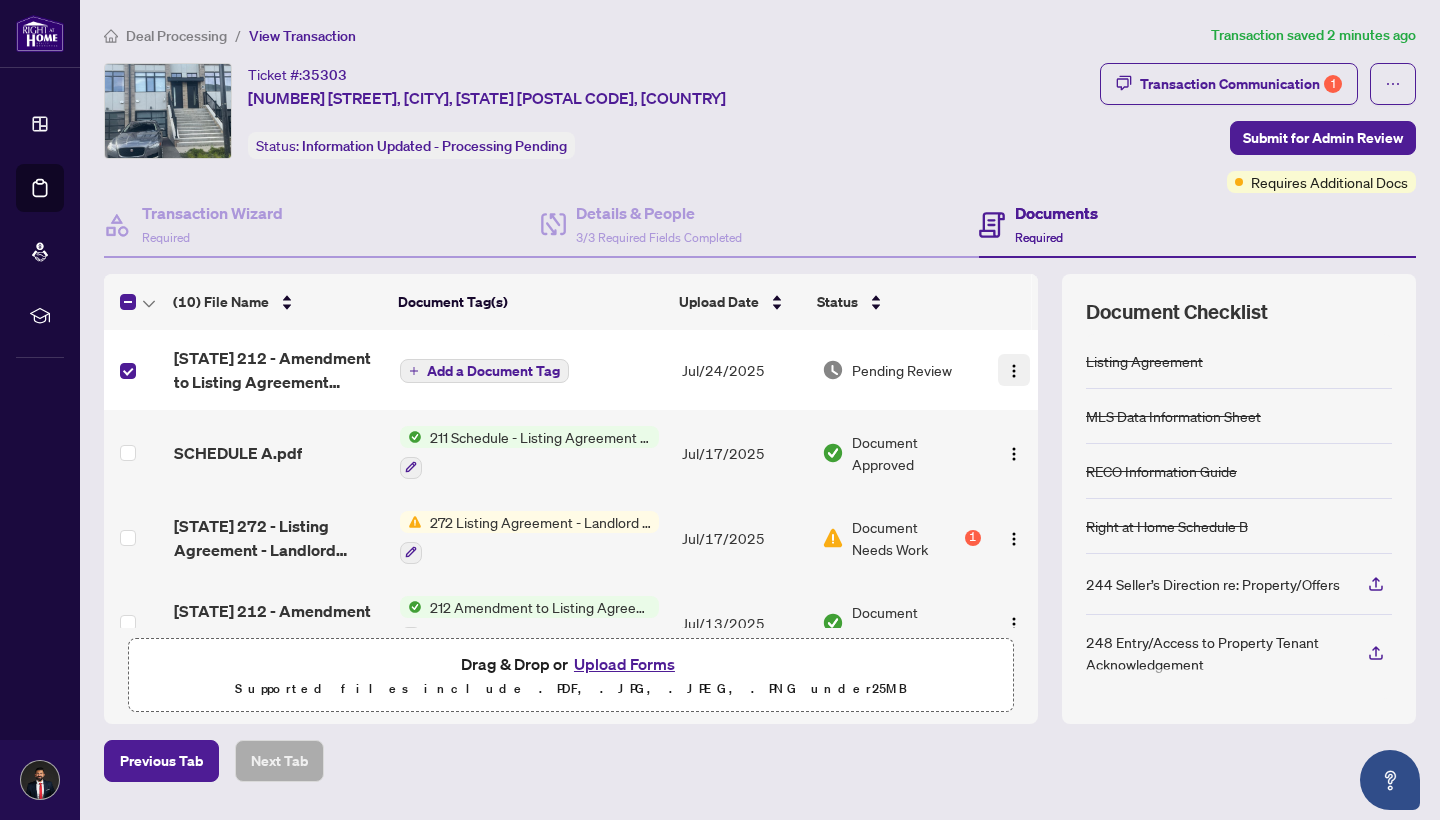 click at bounding box center (1014, 371) 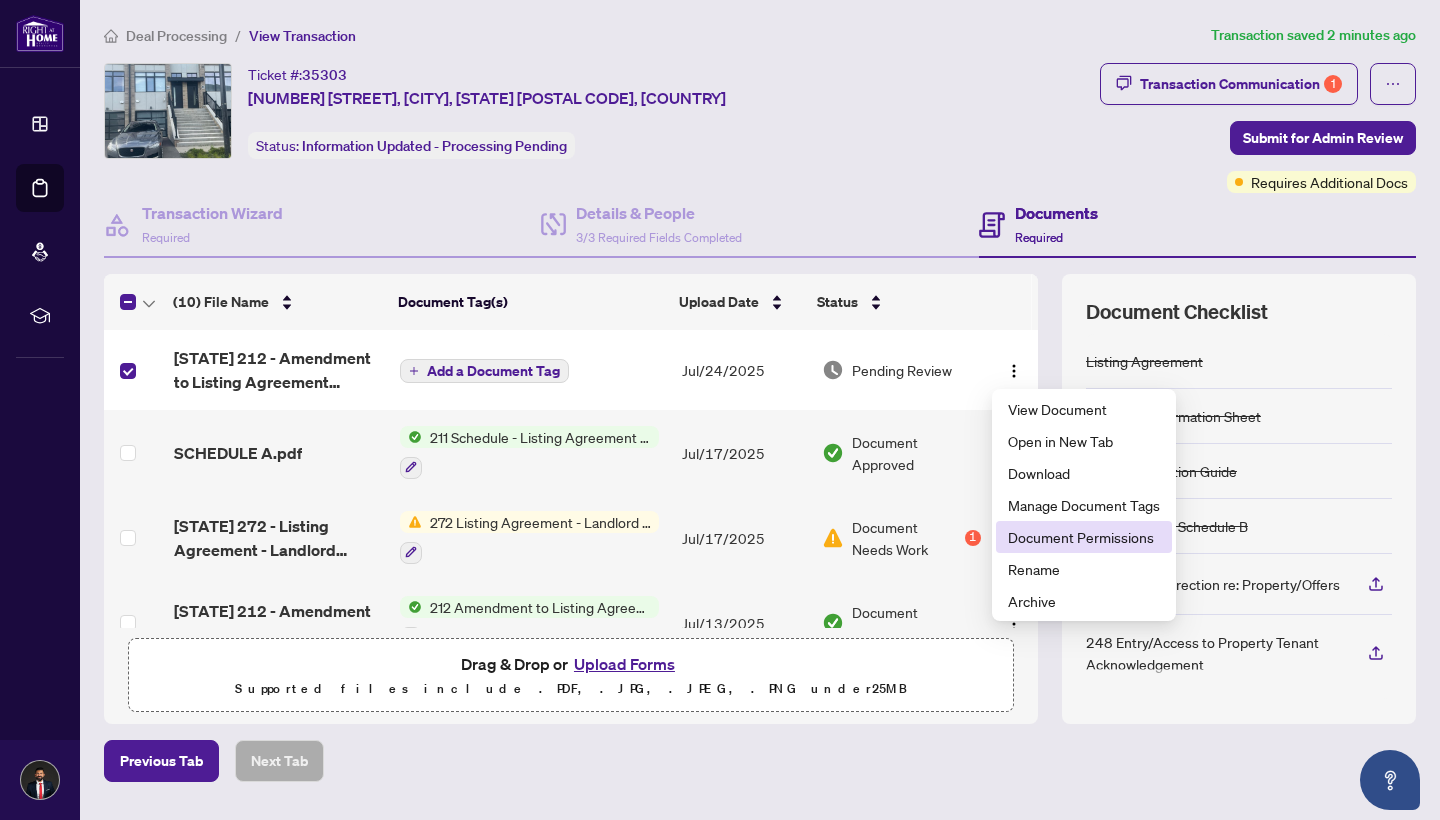 click on "Document Permissions" at bounding box center (1084, 537) 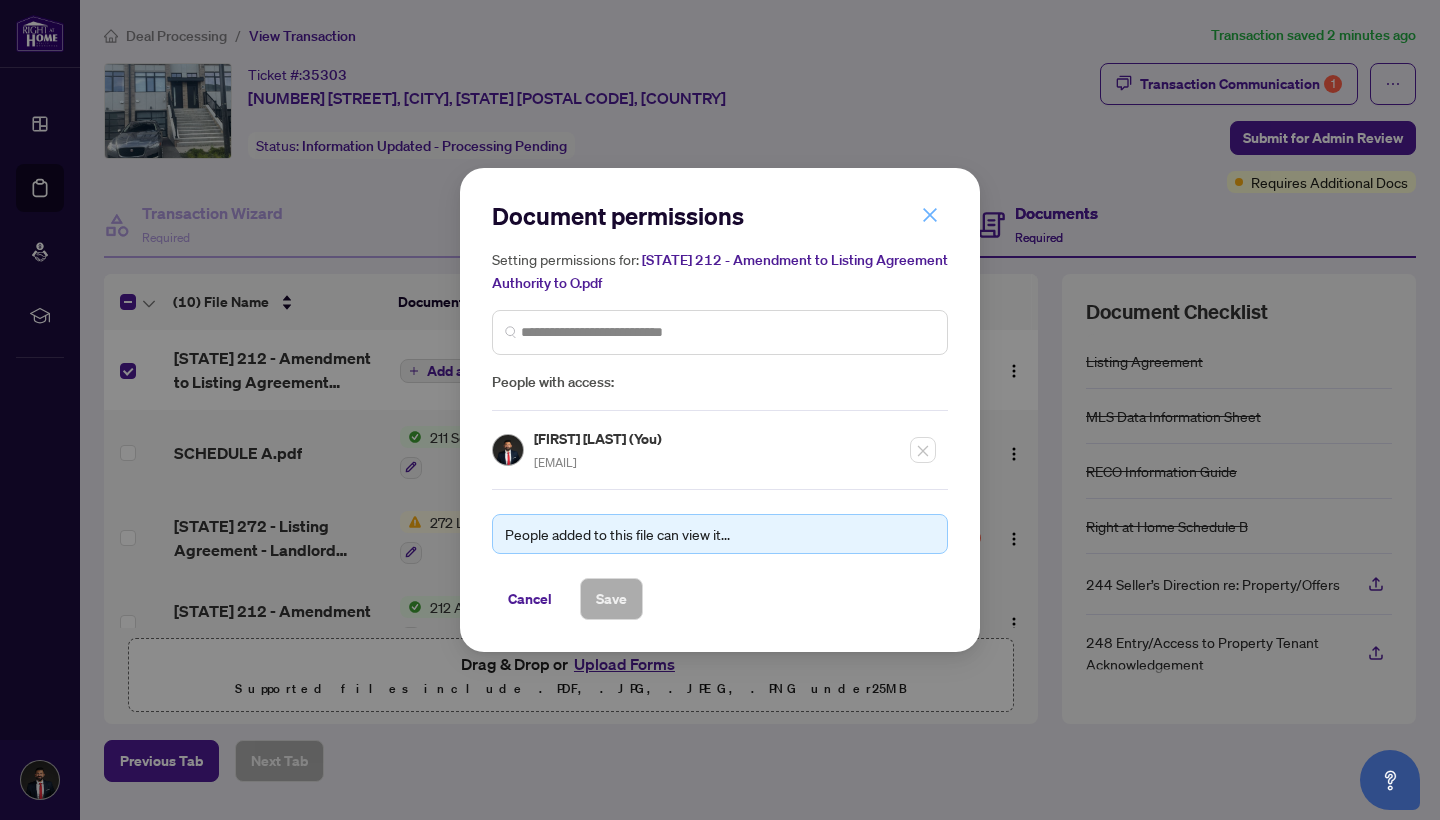 click 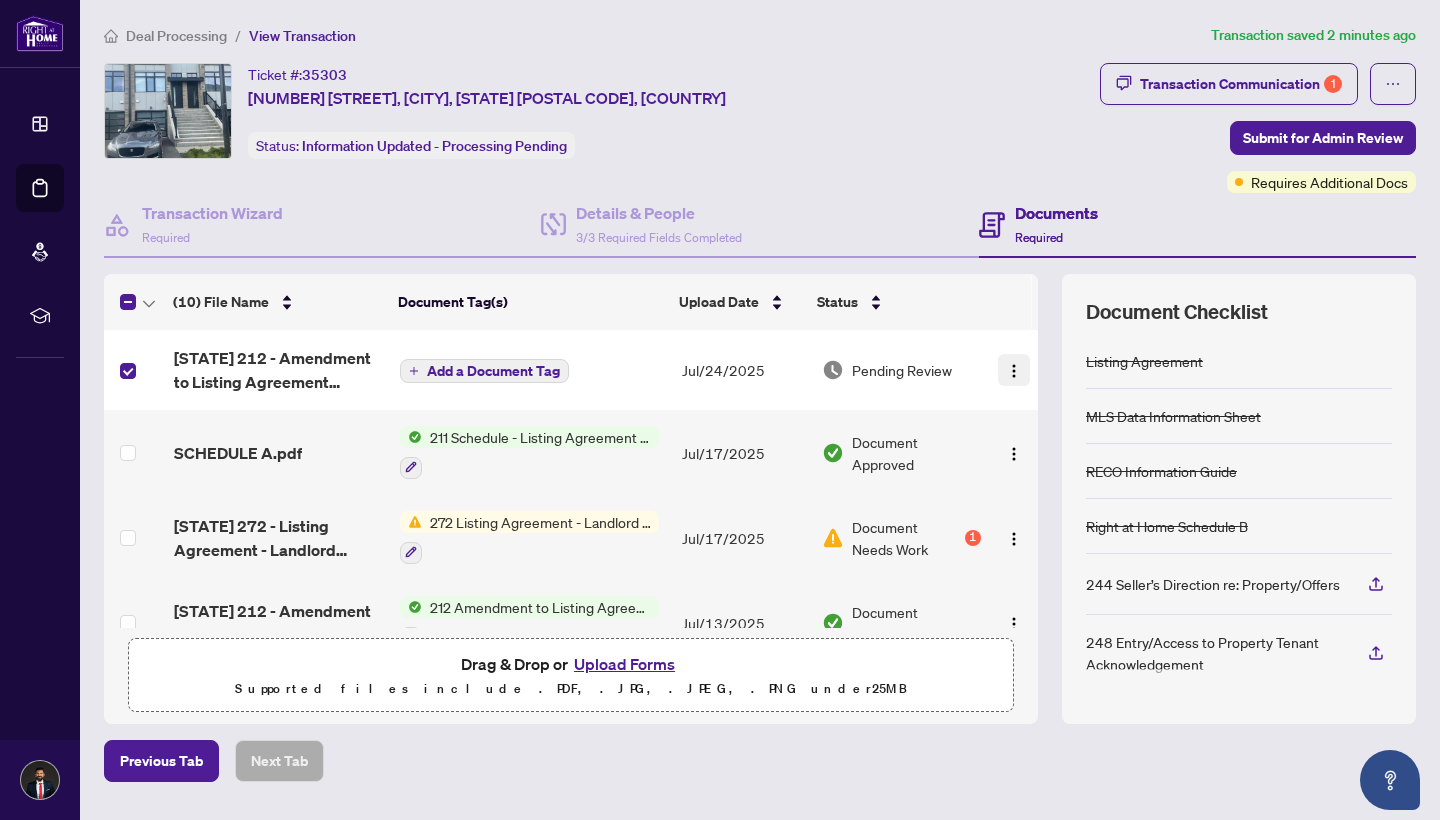 click at bounding box center (1014, 371) 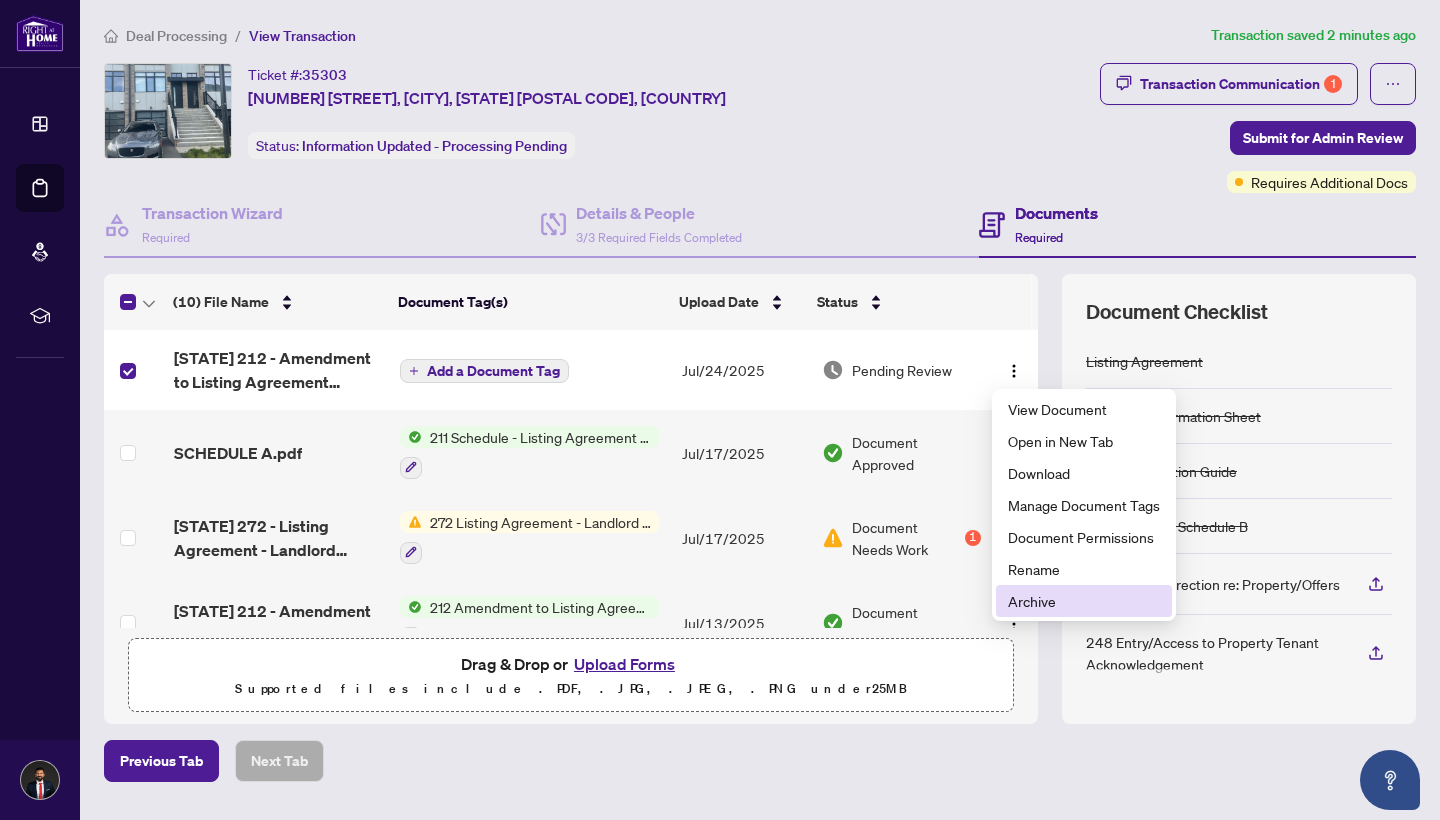 click on "Archive" at bounding box center (1084, 601) 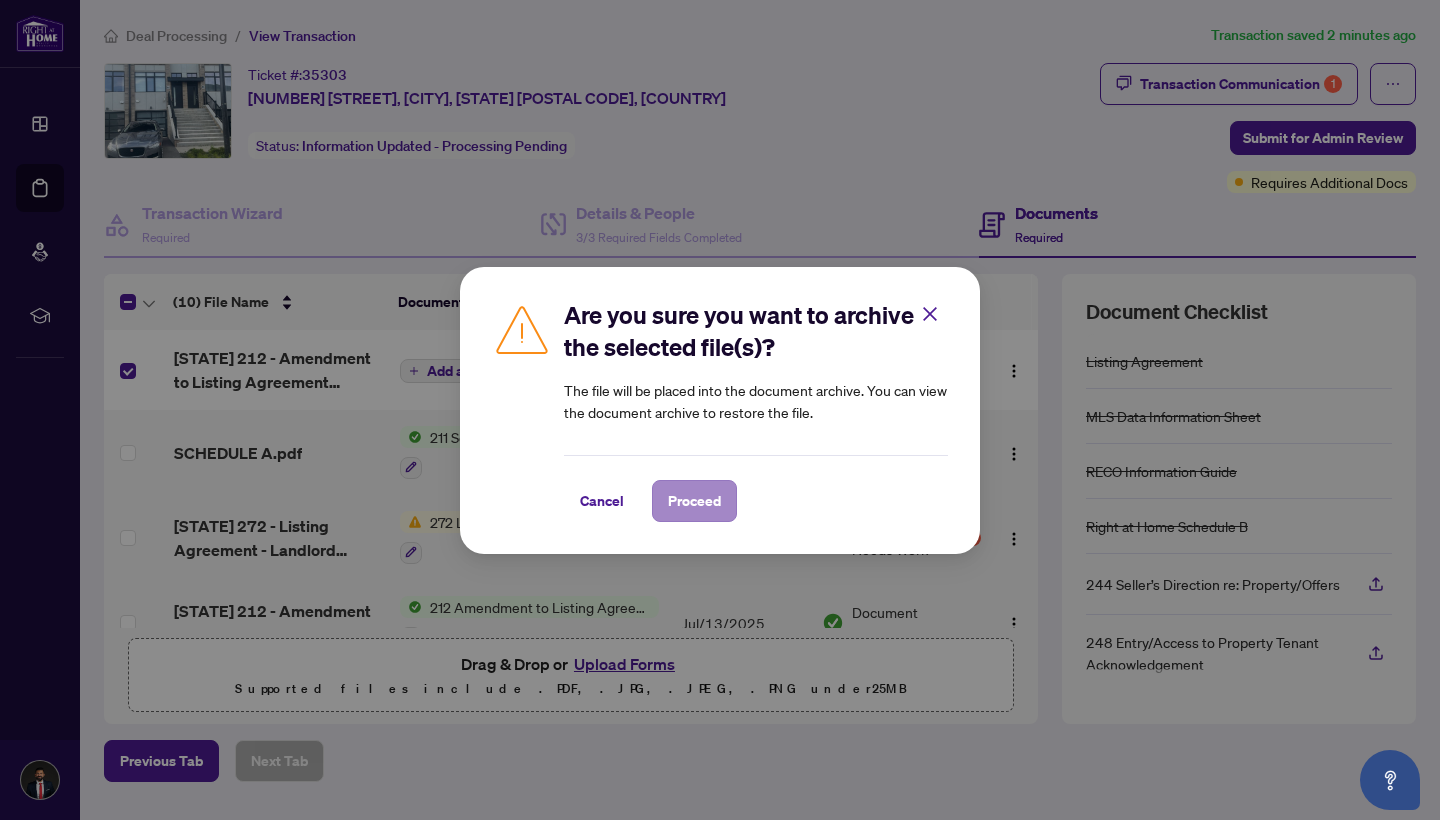 click on "Proceed" at bounding box center (694, 501) 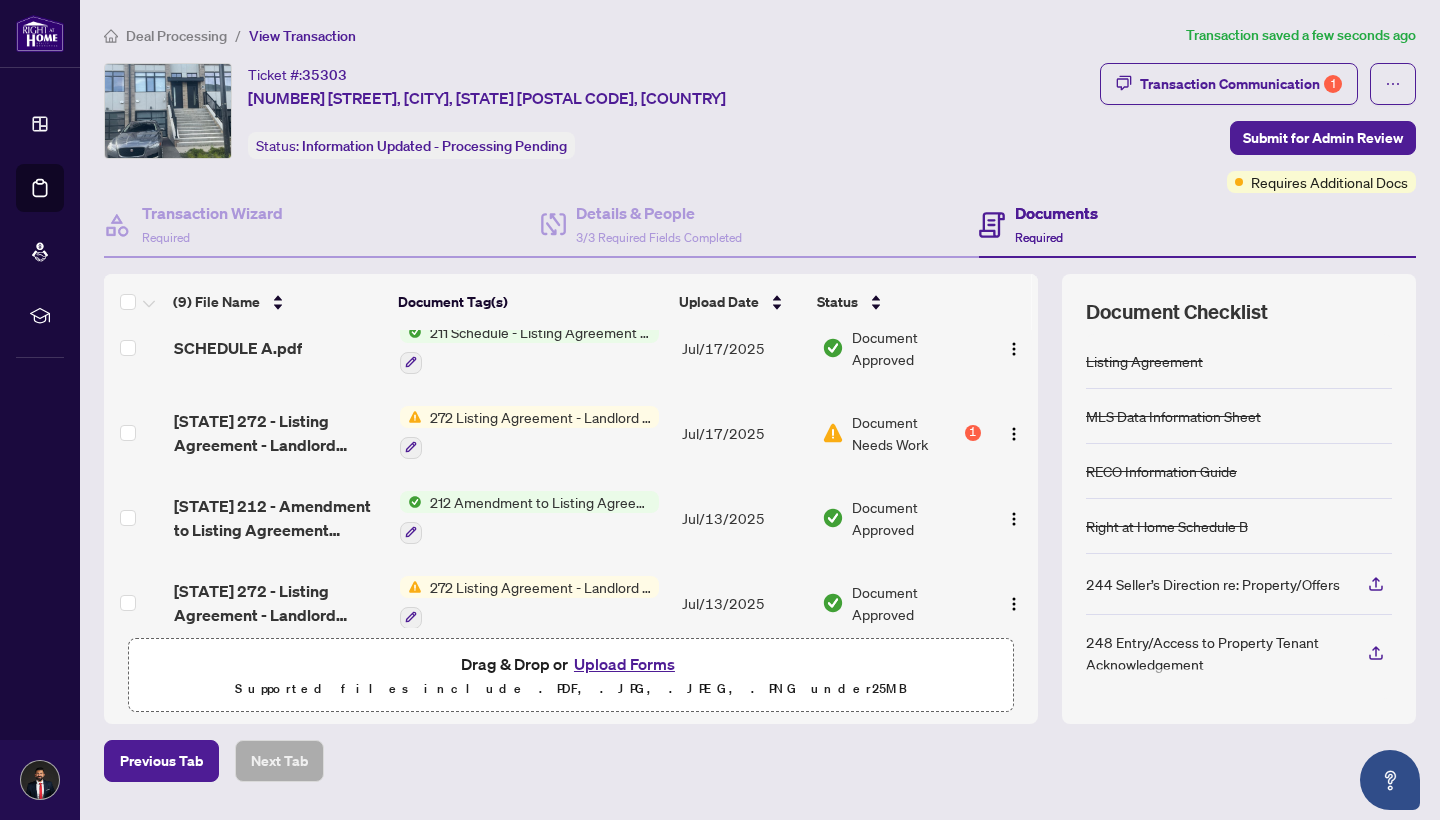 scroll, scrollTop: 7, scrollLeft: 0, axis: vertical 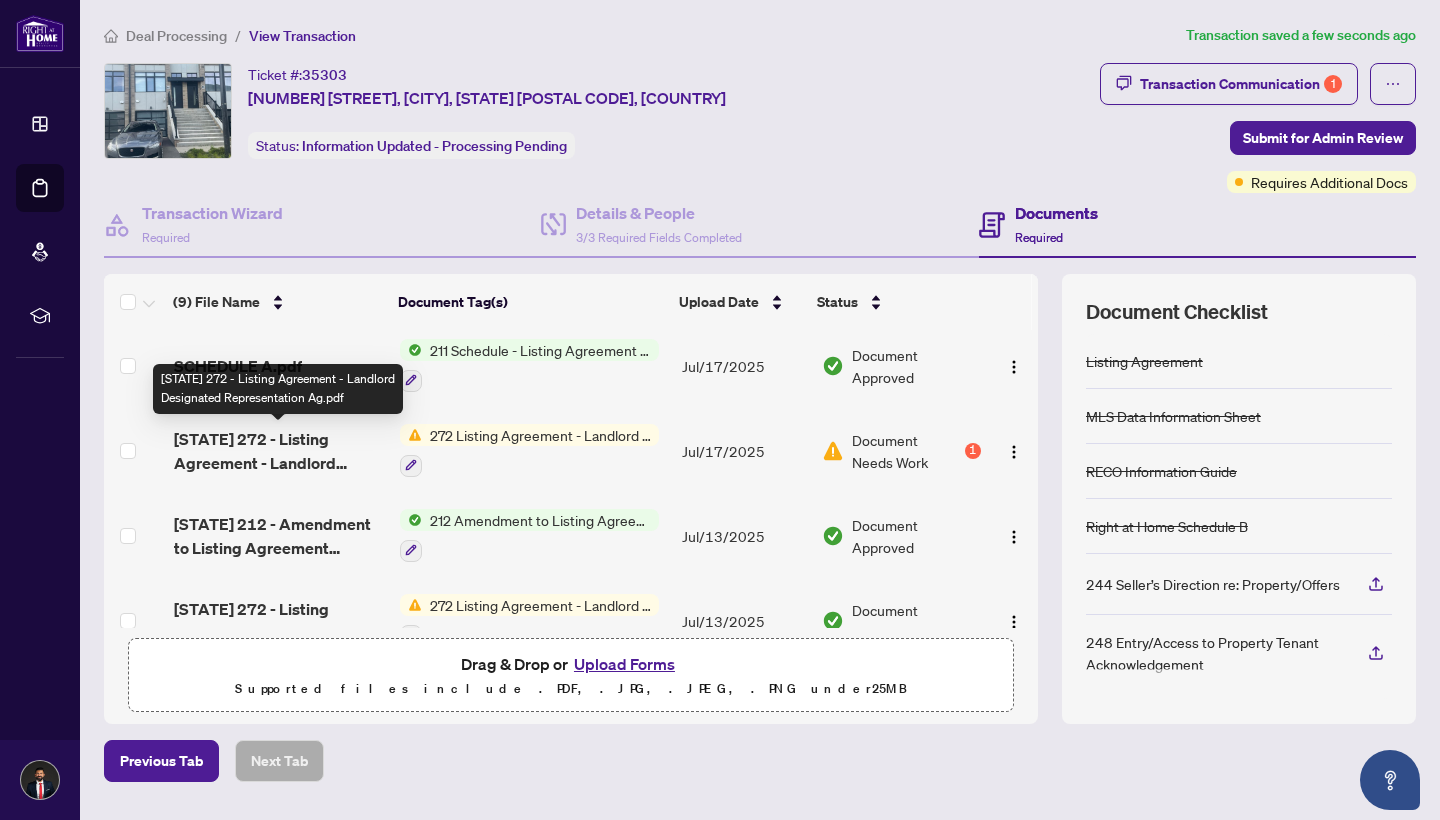 click on "[STATE] 272 - Listing Agreement - Landlord Designated Representation Ag.pdf" at bounding box center (279, 451) 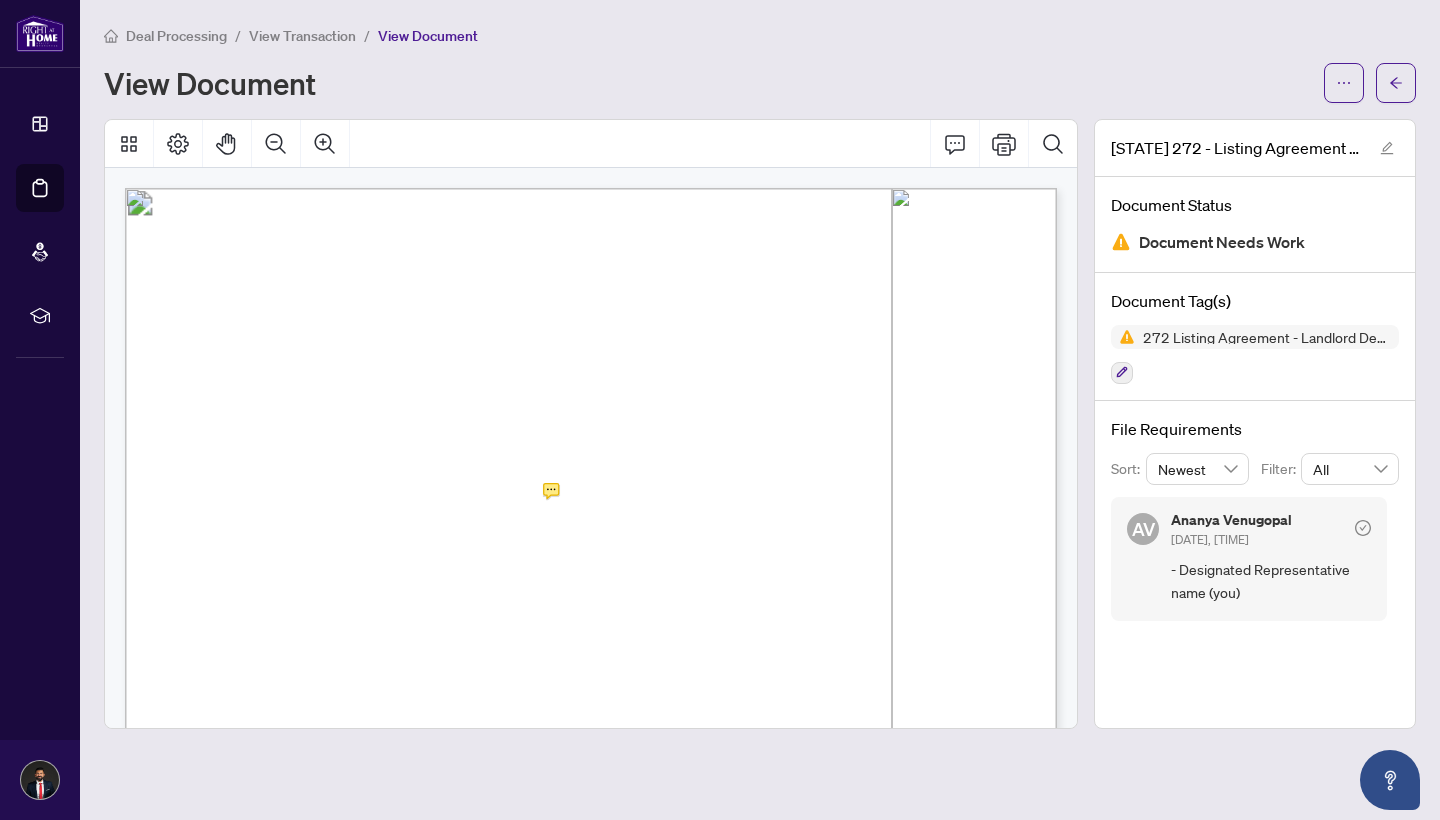 scroll, scrollTop: 0, scrollLeft: 0, axis: both 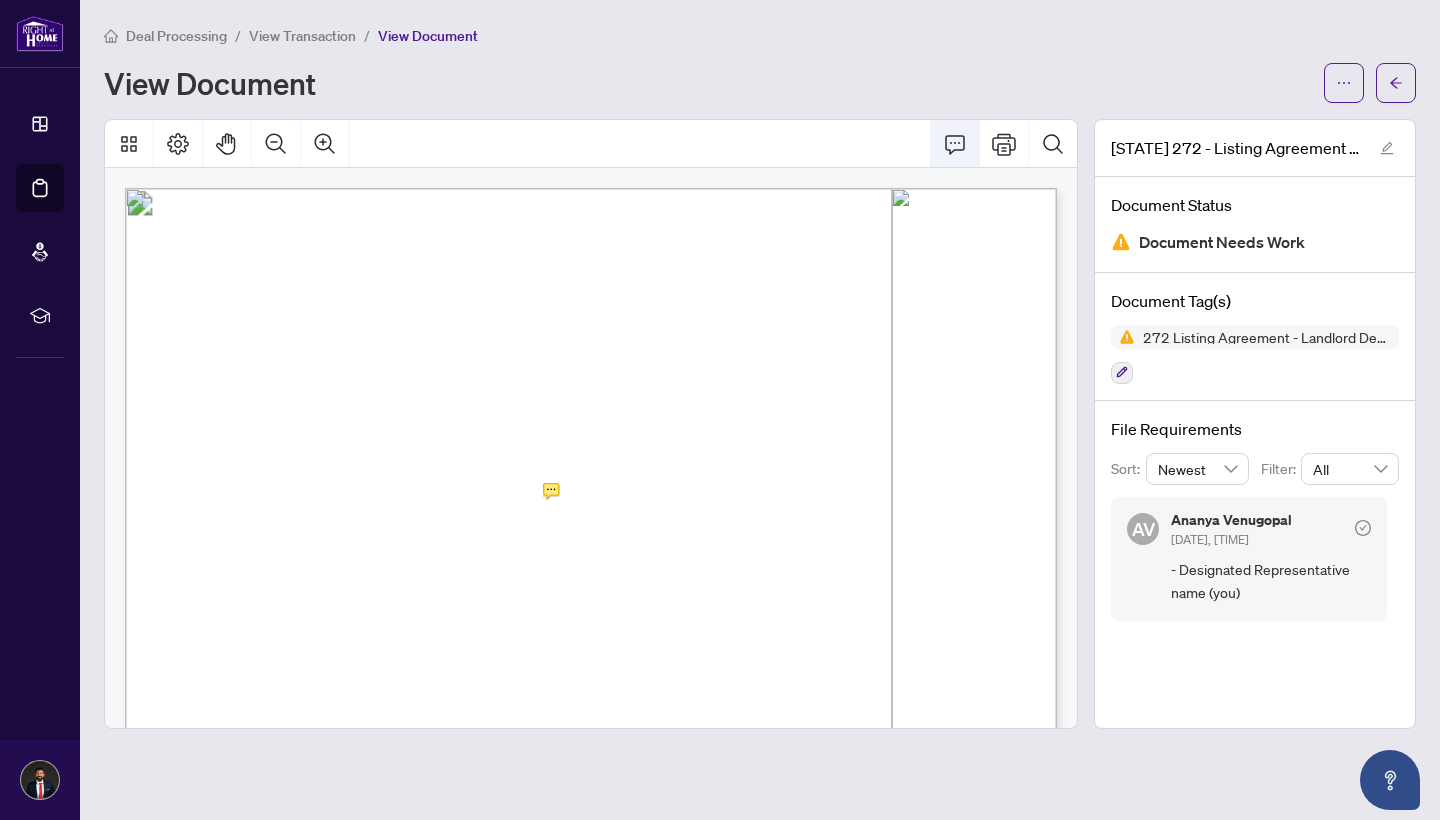 click 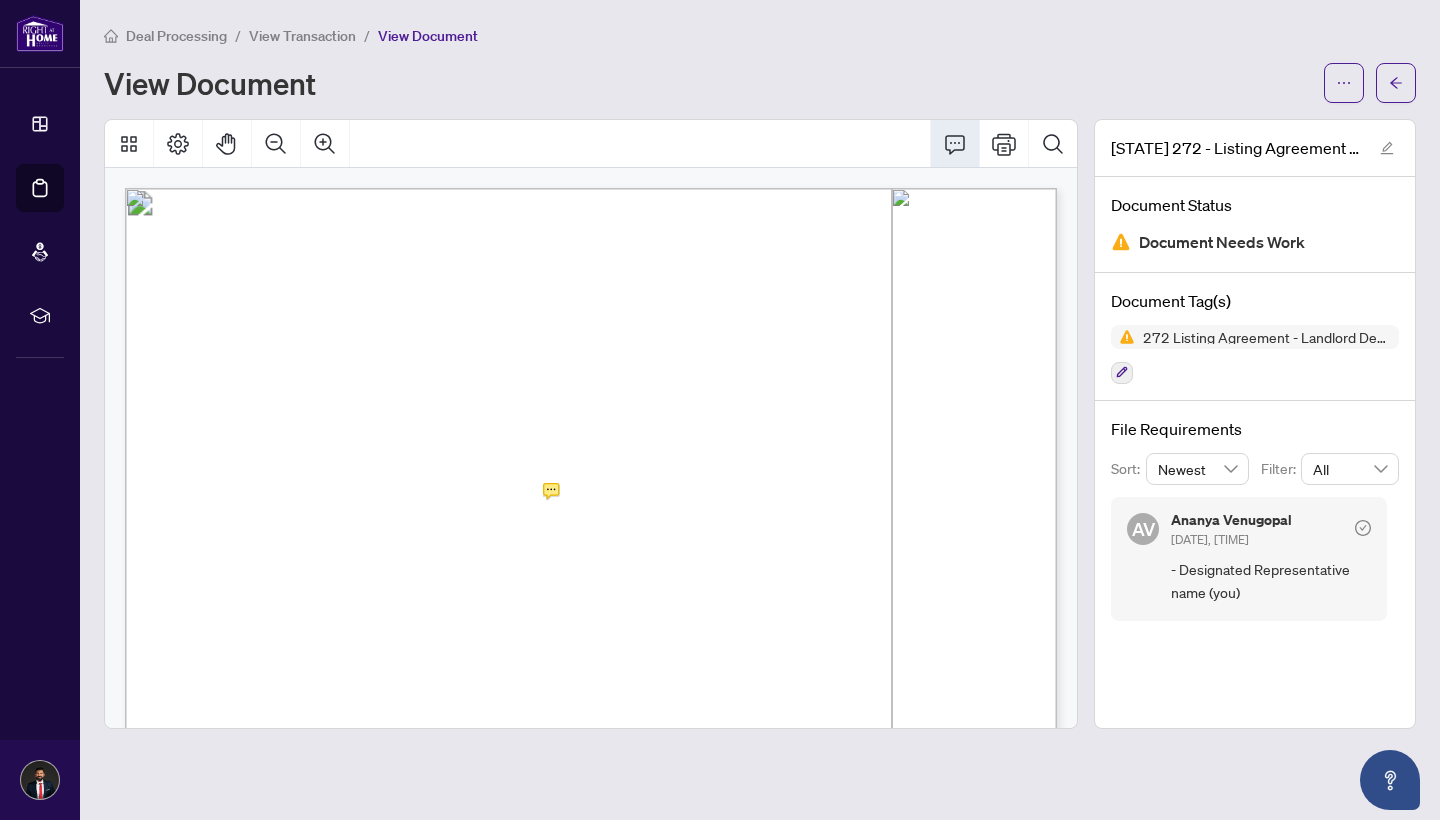 click at bounding box center (955, 144) 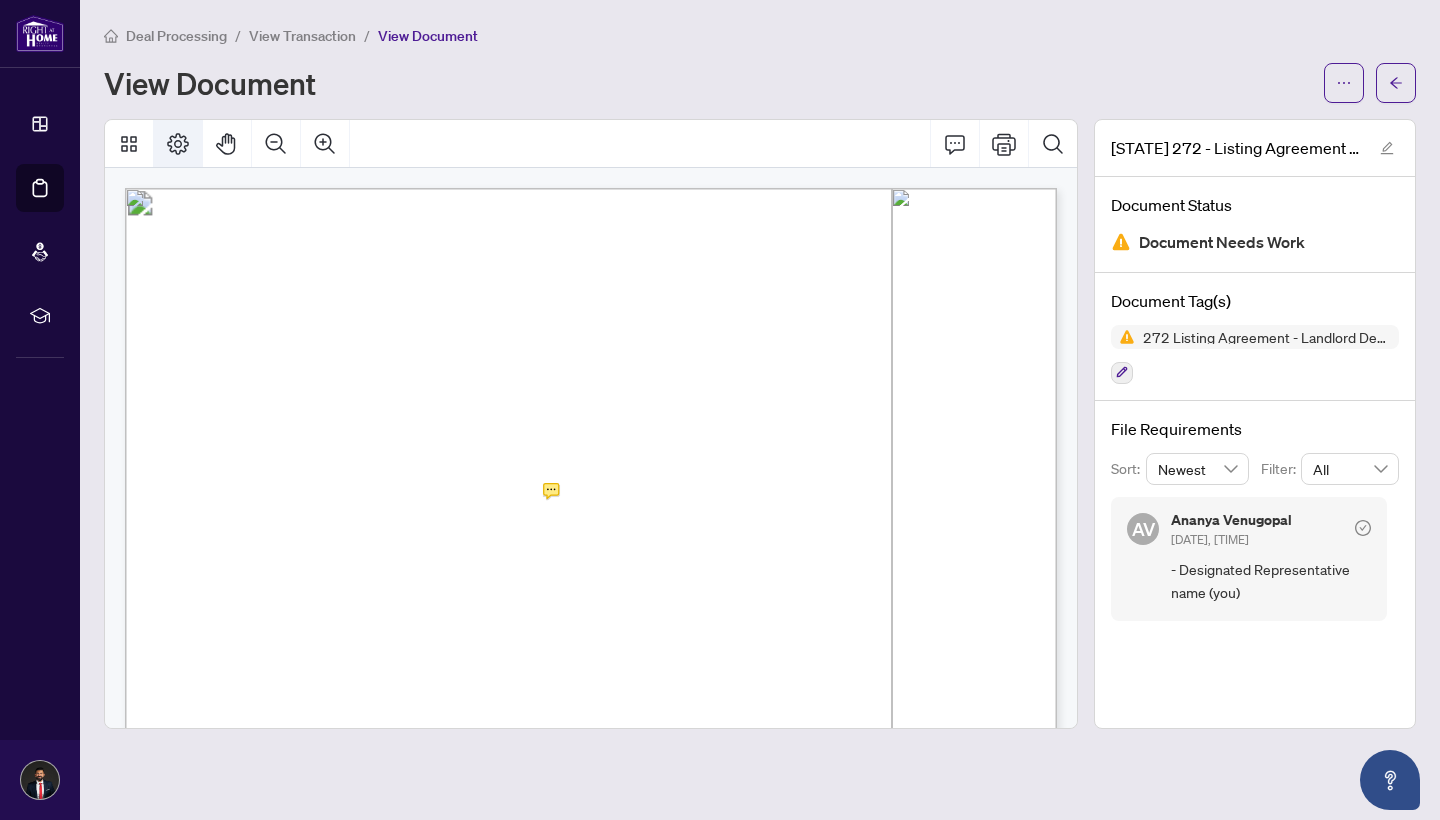 click 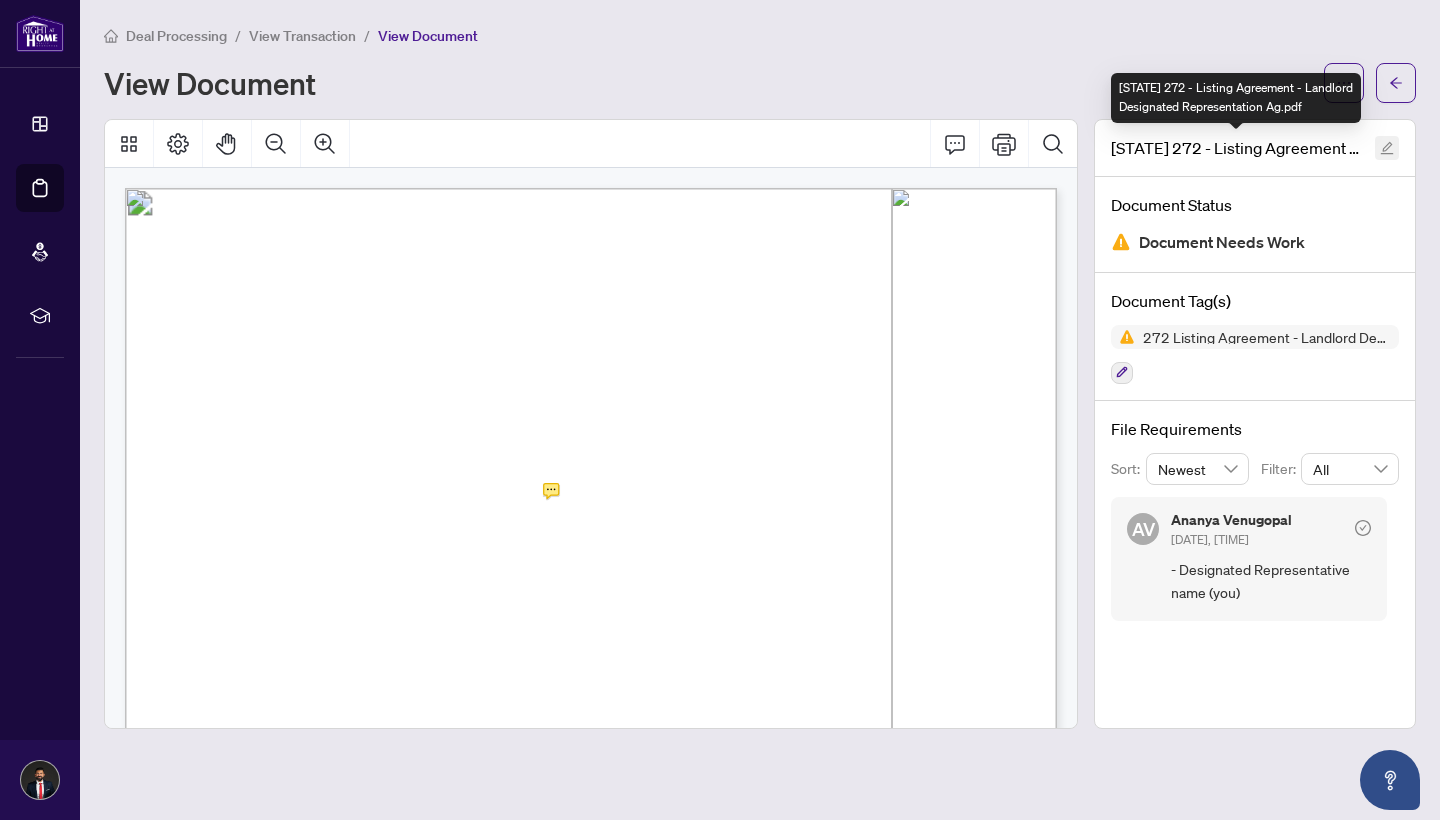 click at bounding box center [1387, 148] 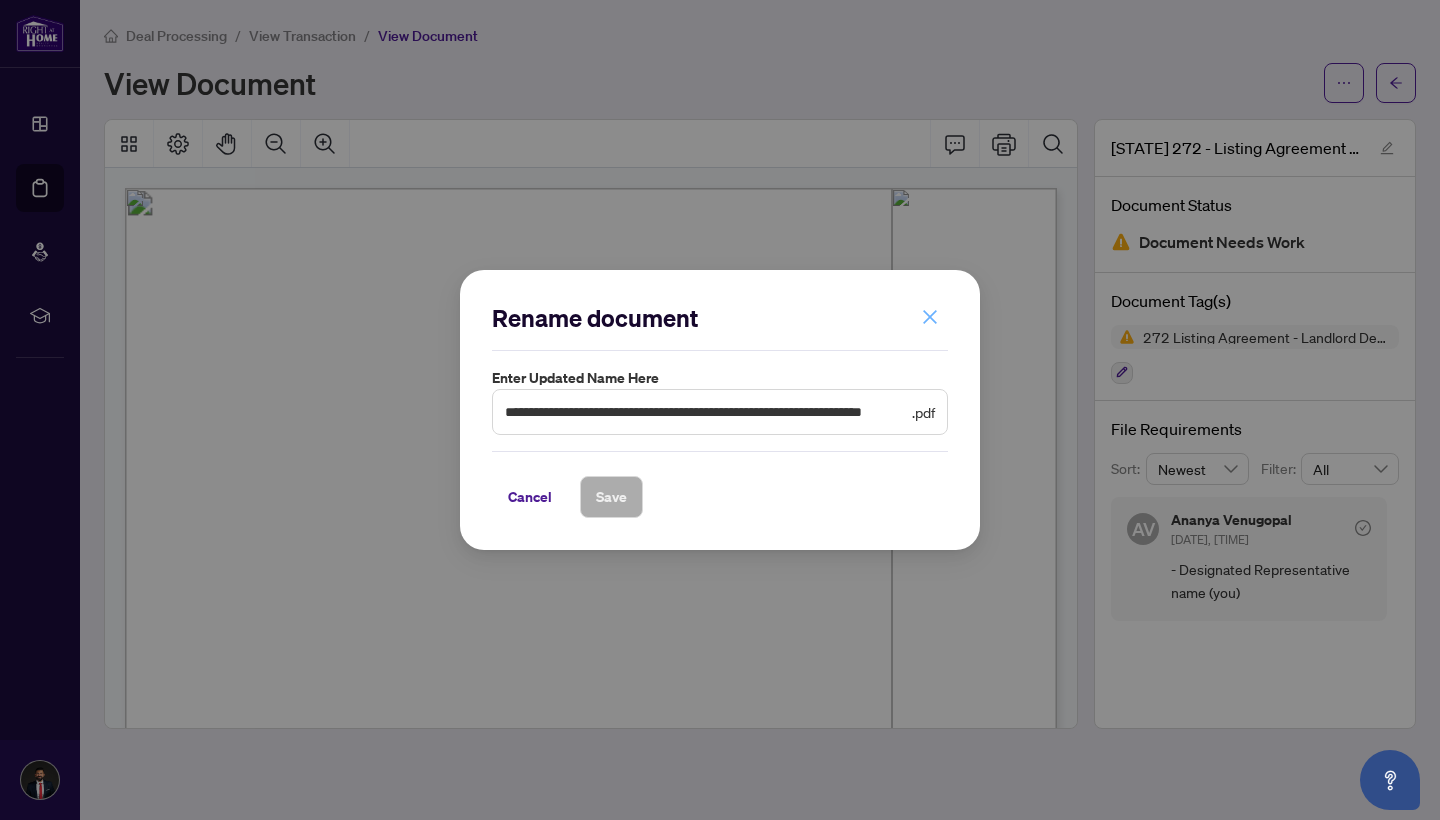 click 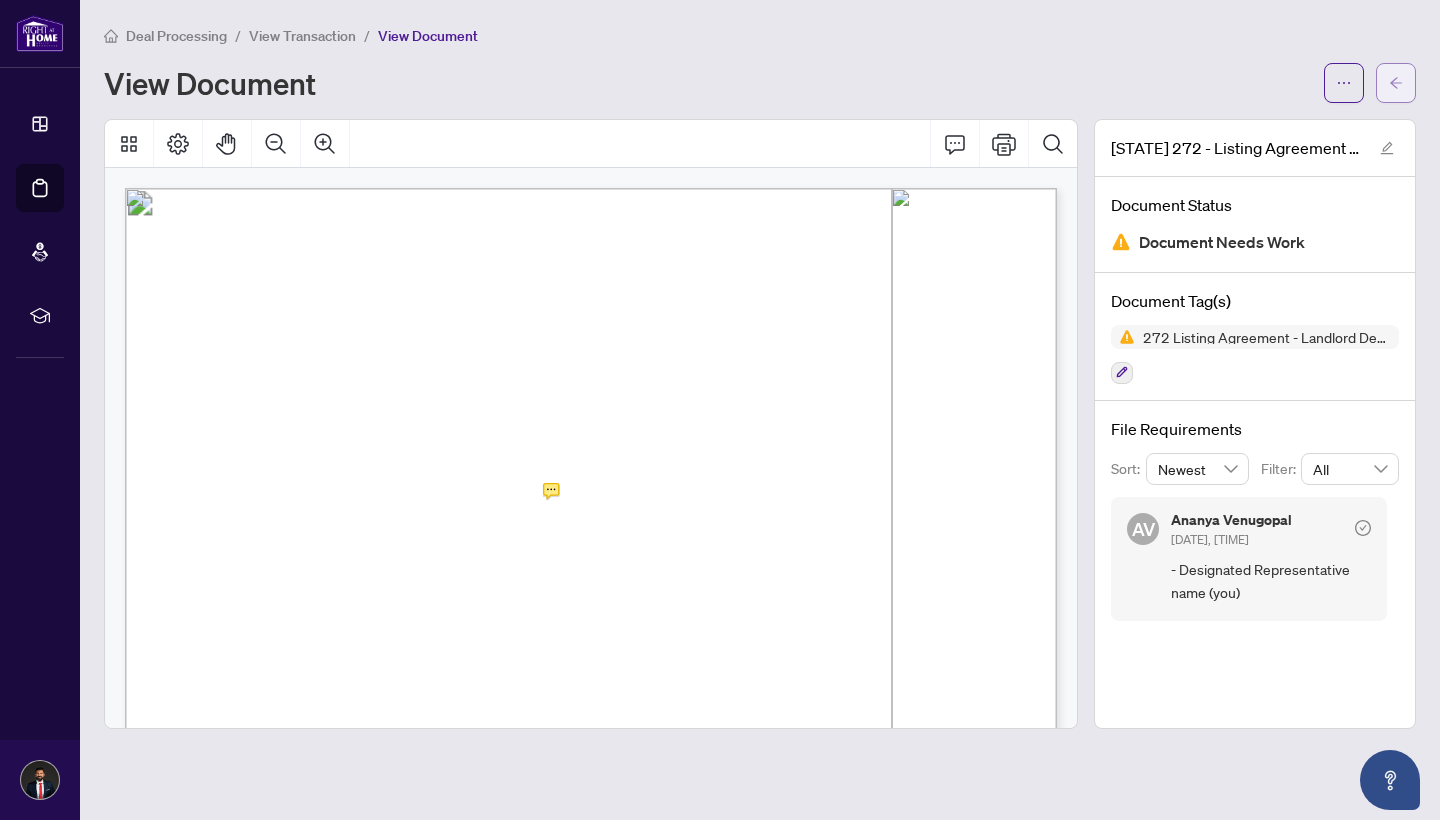click 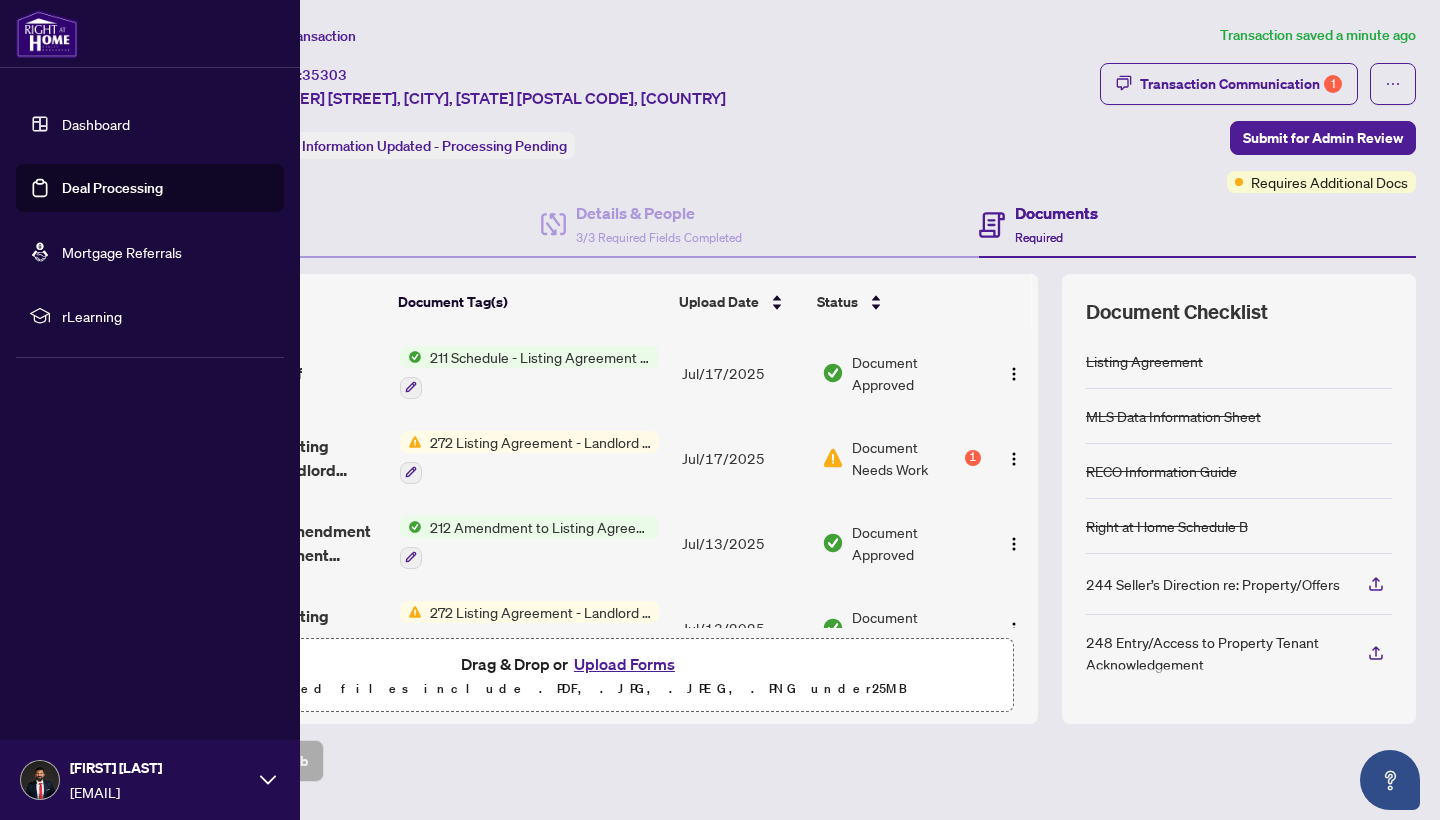 click on "Deal Processing" at bounding box center (112, 188) 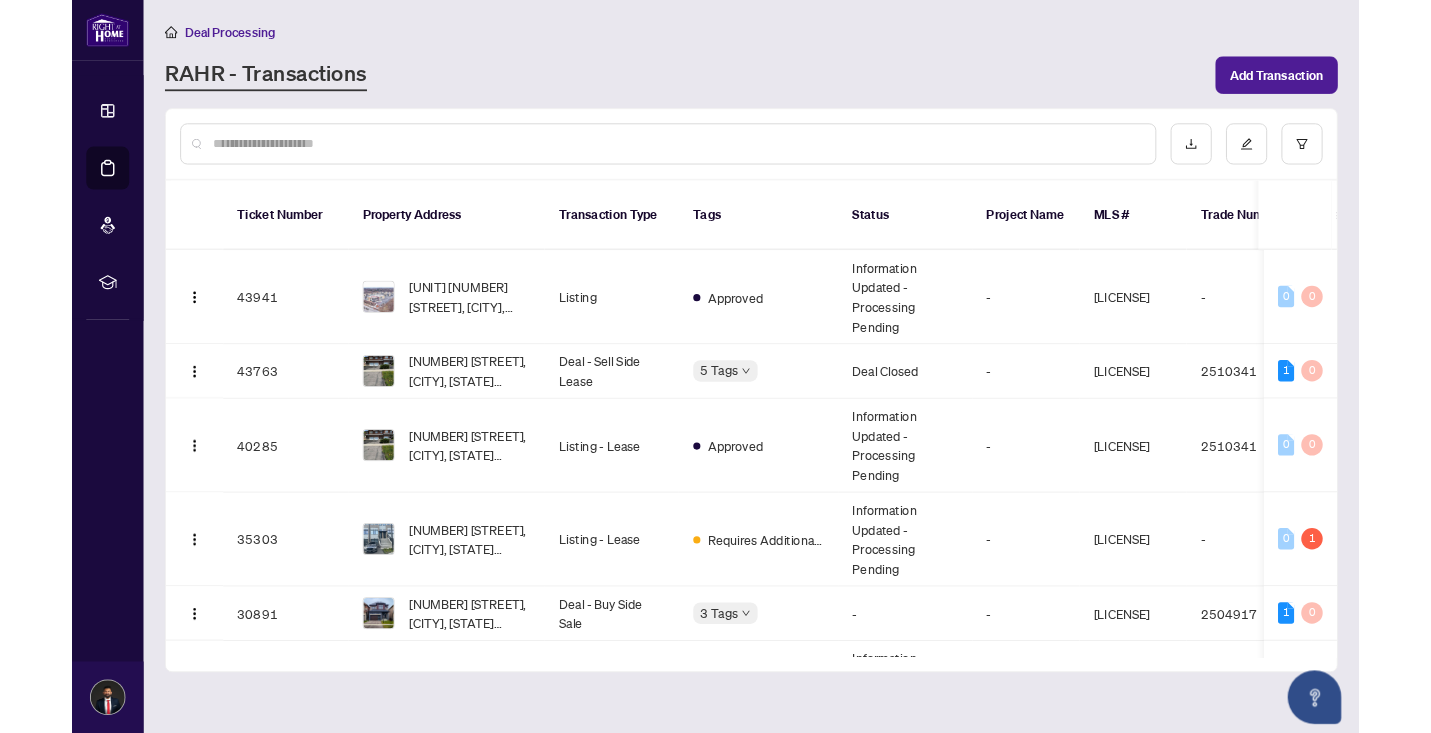 scroll, scrollTop: 0, scrollLeft: 0, axis: both 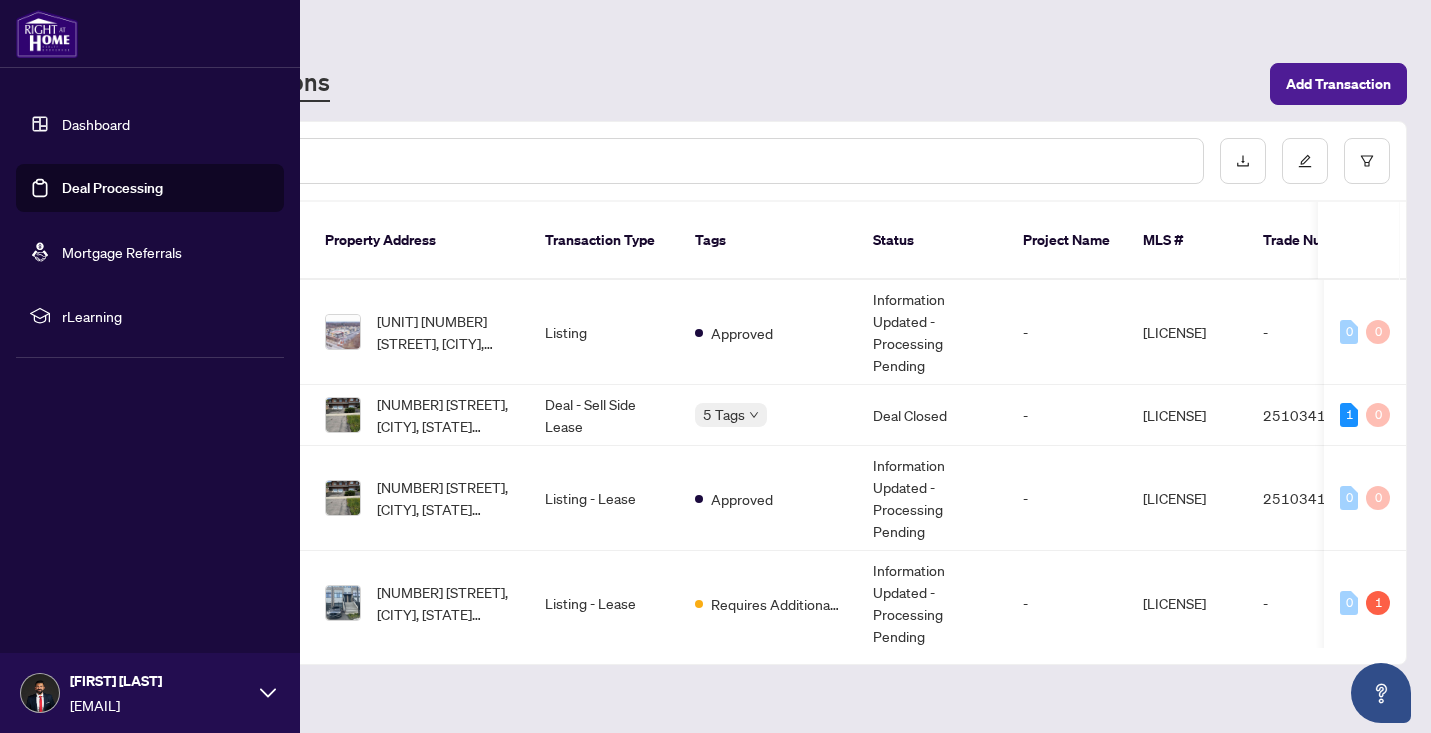 click on "Dashboard" at bounding box center (96, 124) 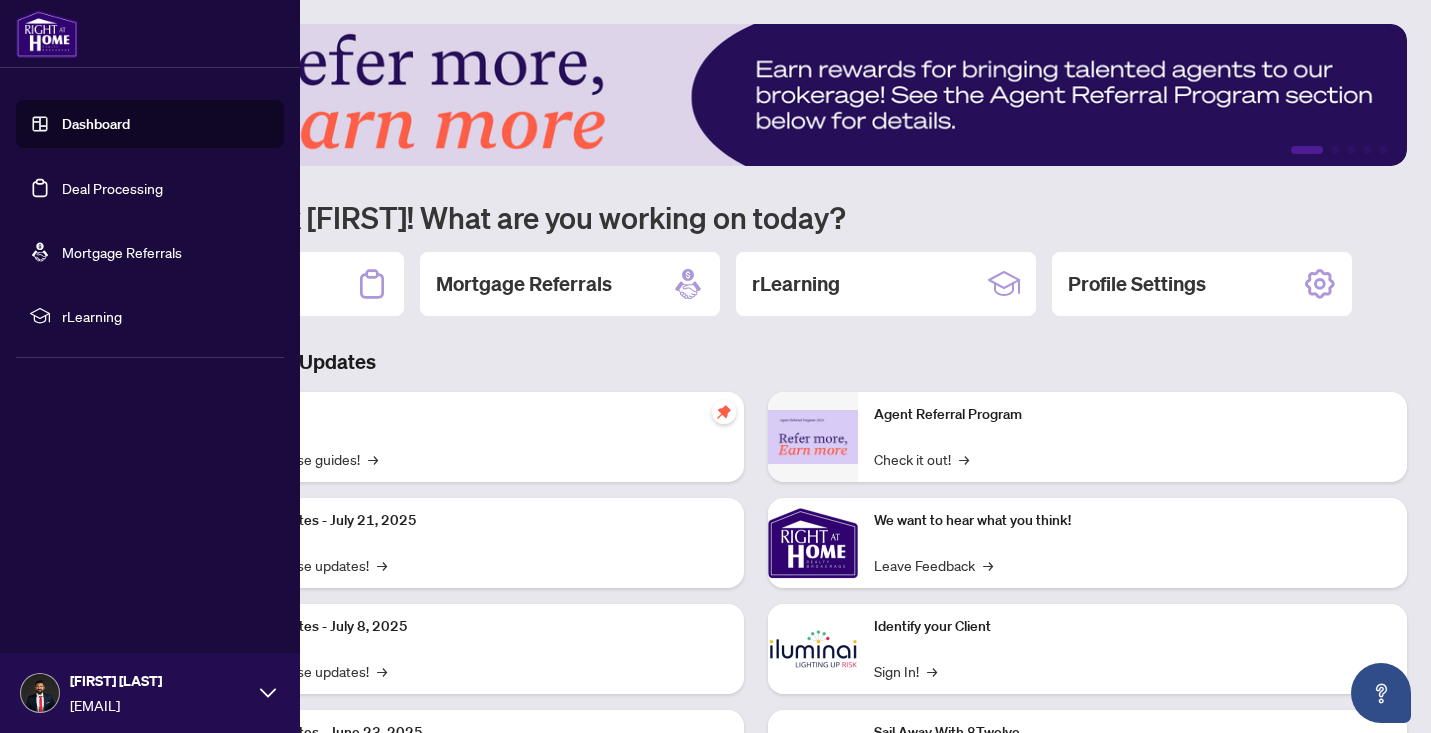 click on "Deal Processing" at bounding box center (112, 188) 